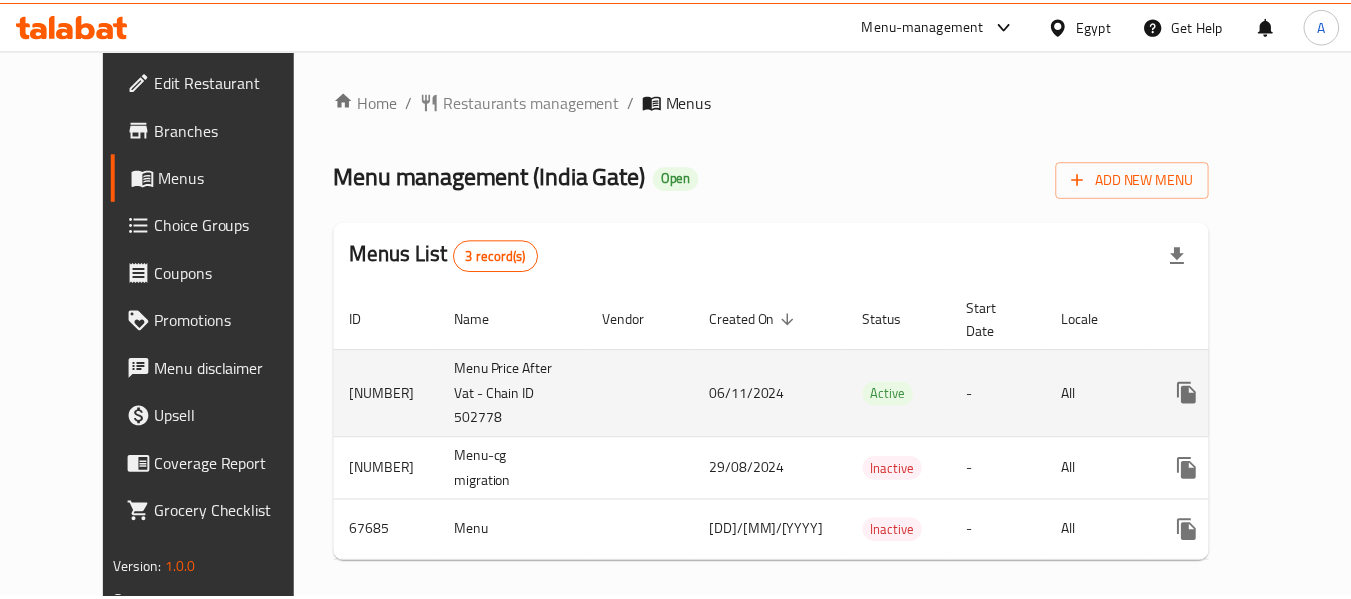 scroll, scrollTop: 0, scrollLeft: 0, axis: both 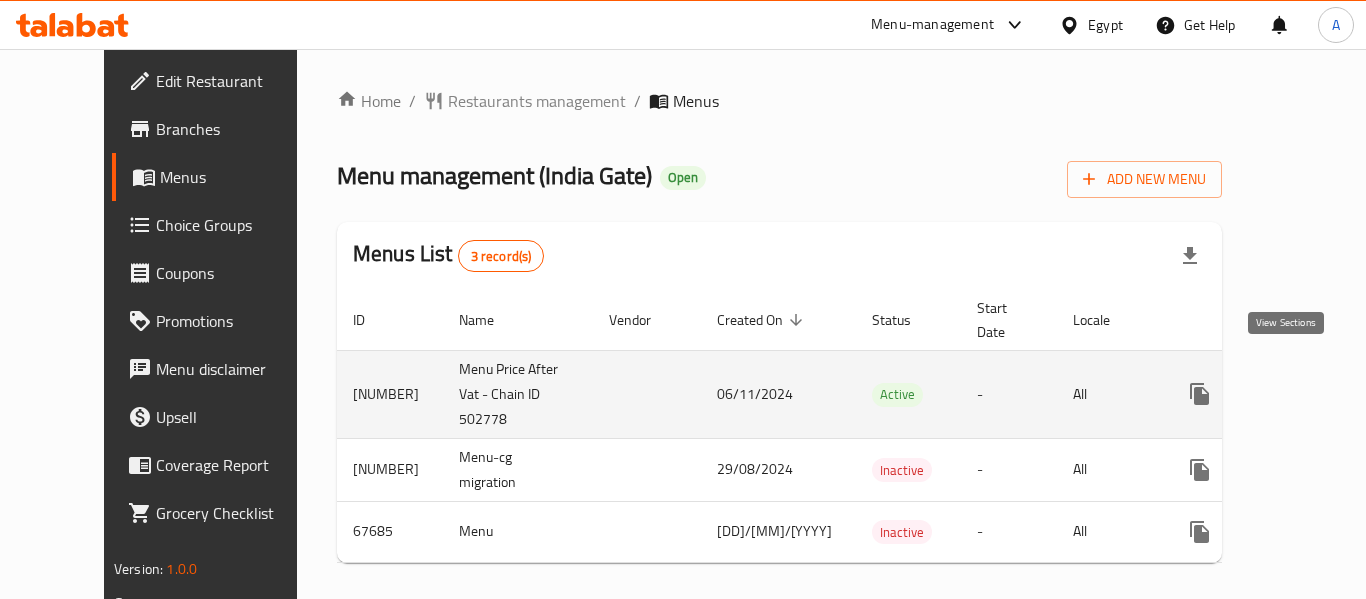 click at bounding box center (1344, 394) 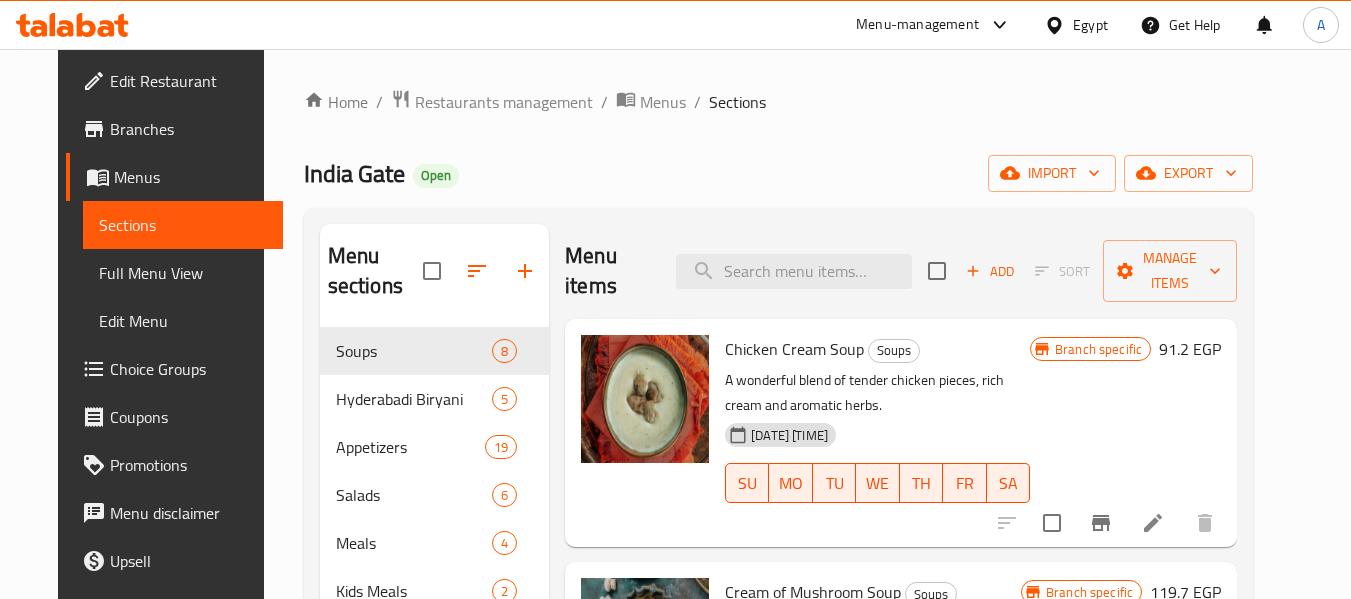 click on "Full Menu View" at bounding box center (183, 273) 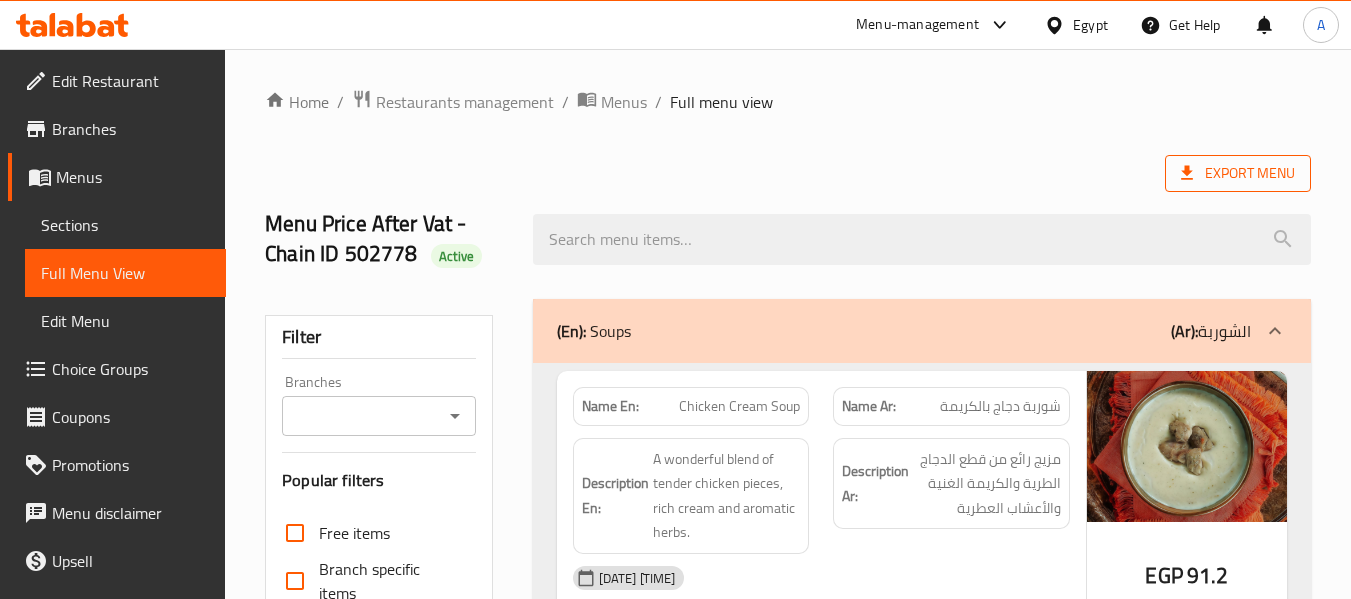 click on "Export Menu" at bounding box center (1238, 173) 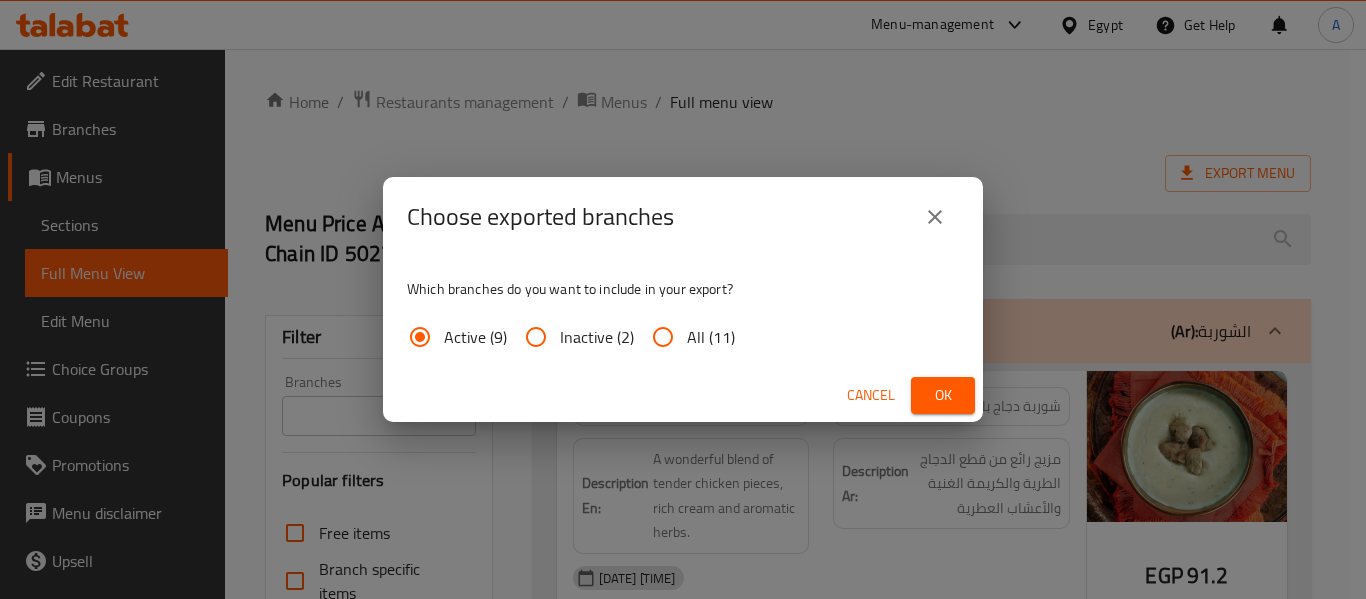 click on "Ok" at bounding box center (943, 395) 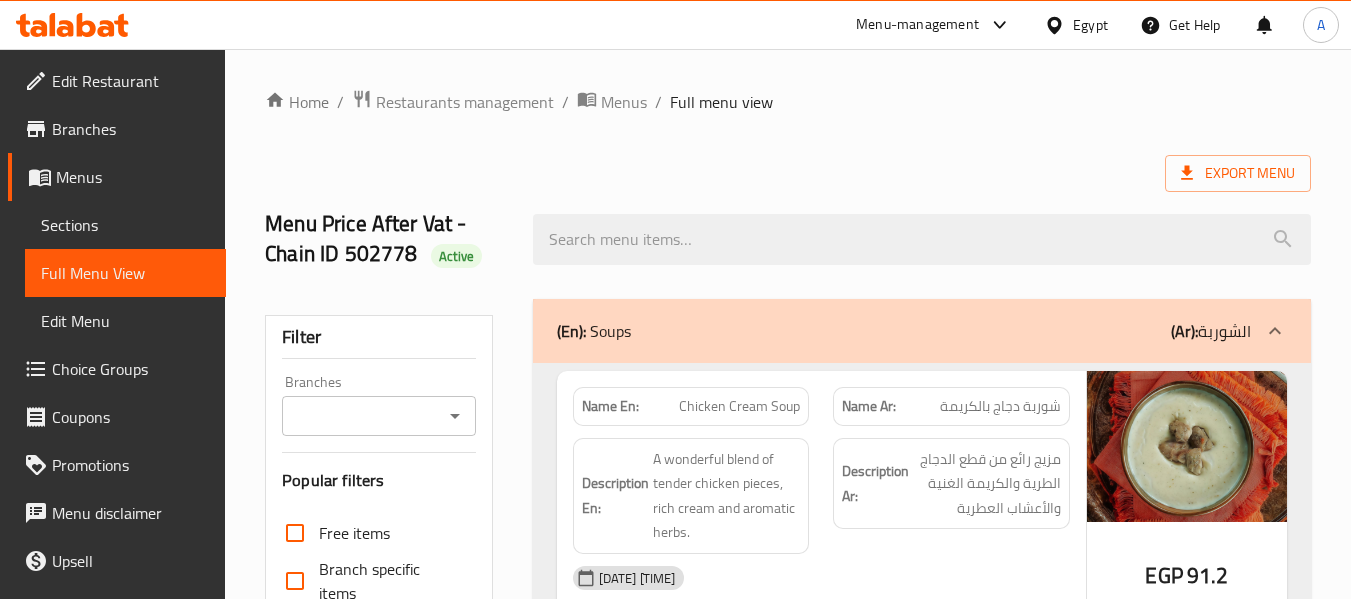 click on "Sections" at bounding box center (125, 225) 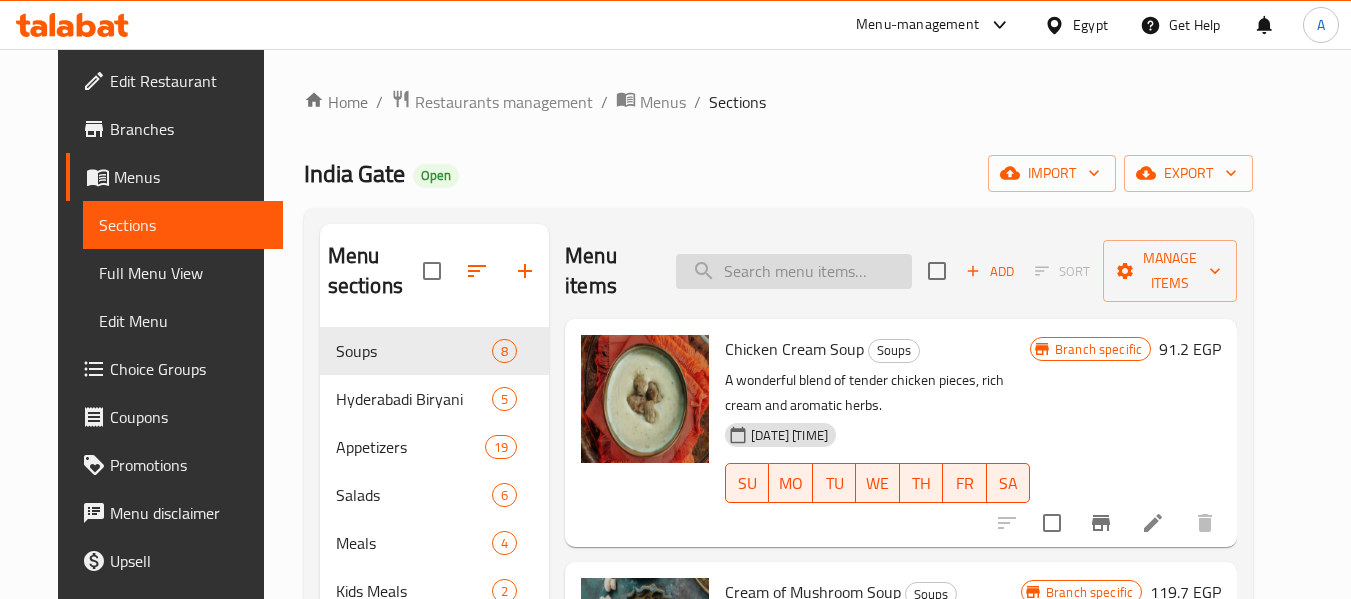 click at bounding box center (794, 271) 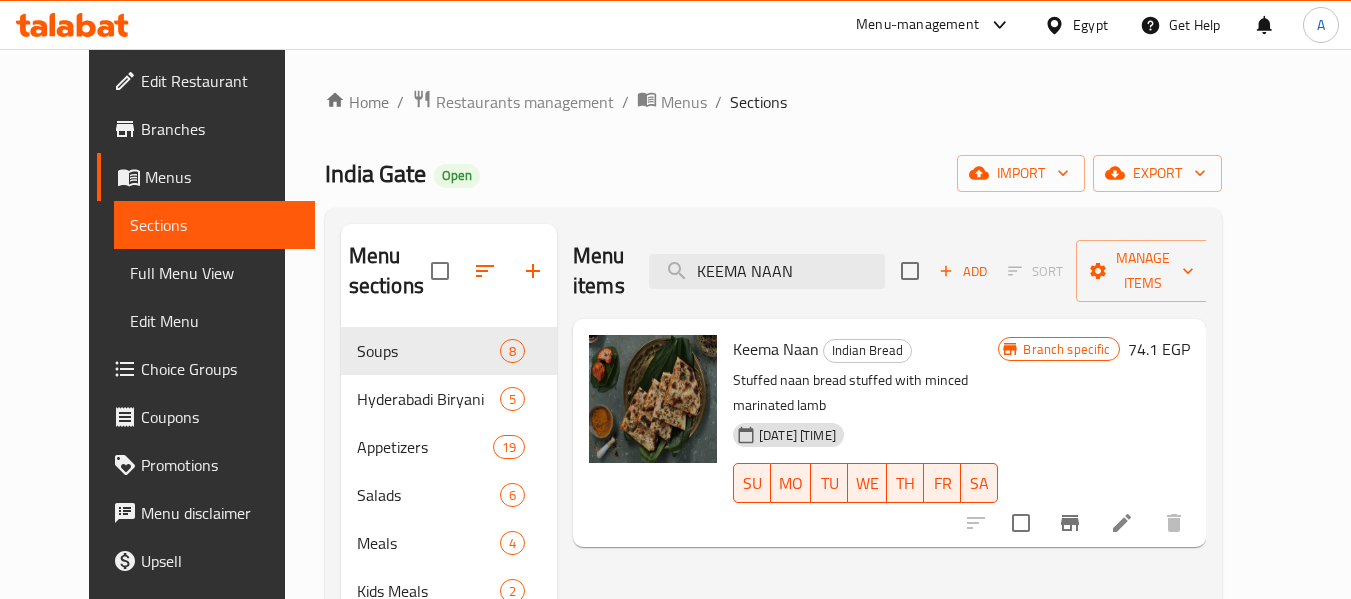 type on "KEEMA NAAN" 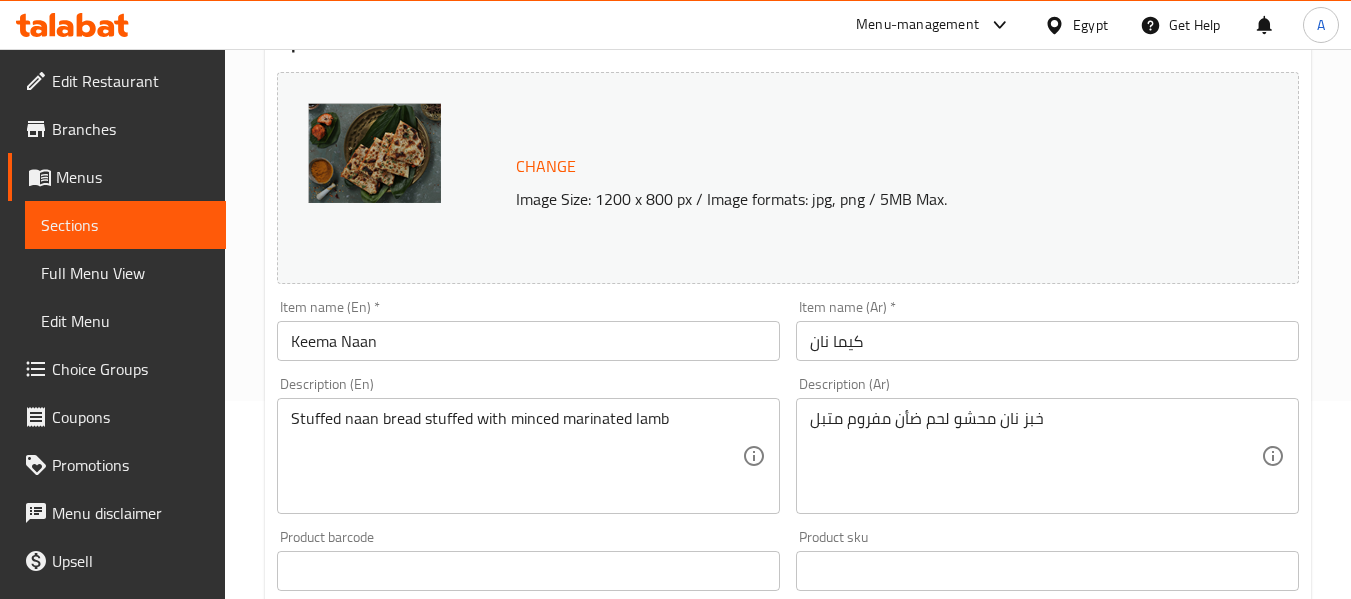 scroll, scrollTop: 200, scrollLeft: 0, axis: vertical 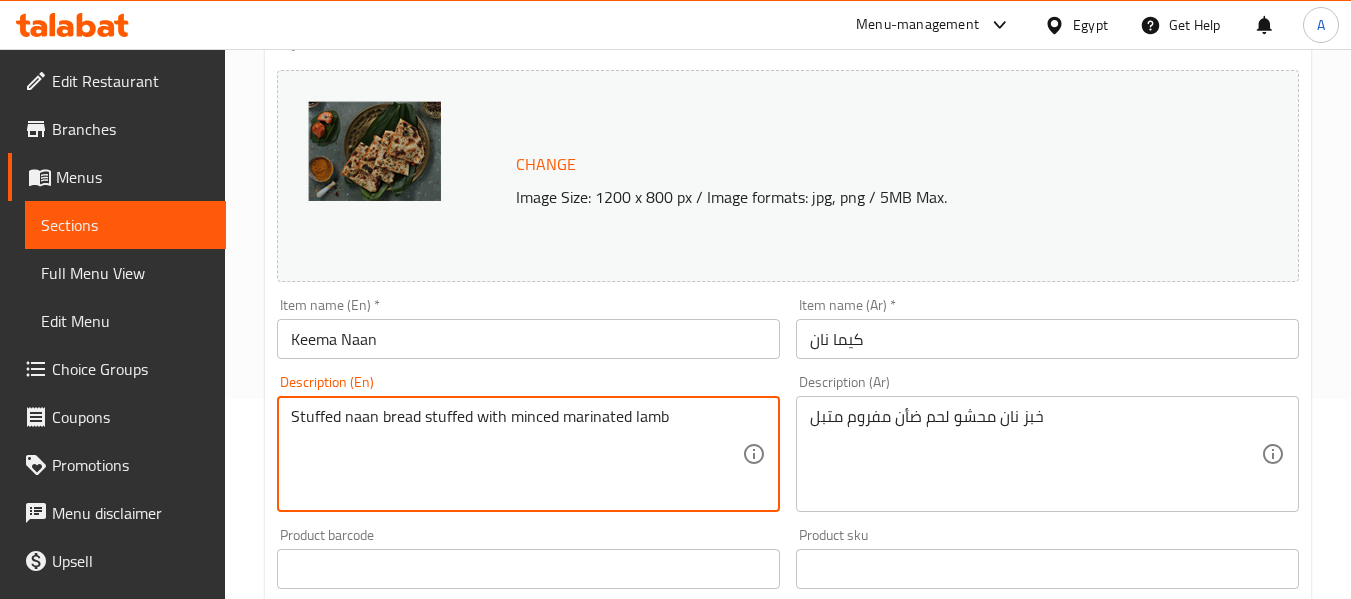 click on "Stuffed naan bread stuffed with minced marinated lamb" at bounding box center [516, 454] 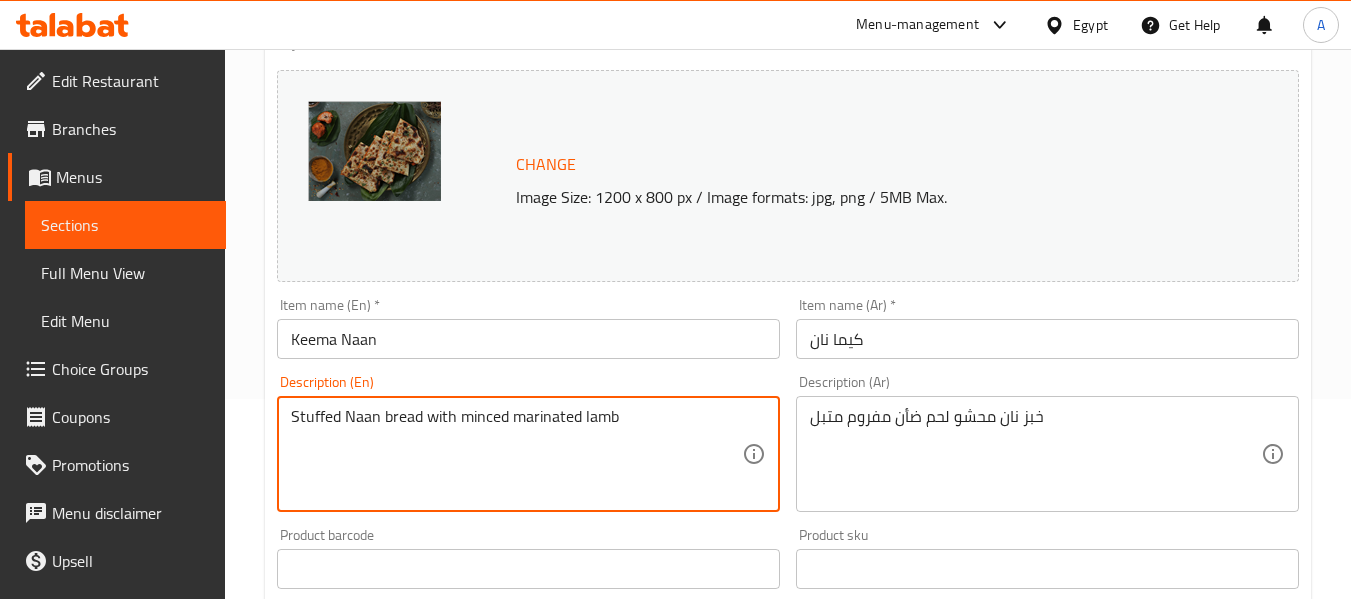 type on "Stuffed Naan bread with minced marinated lamb" 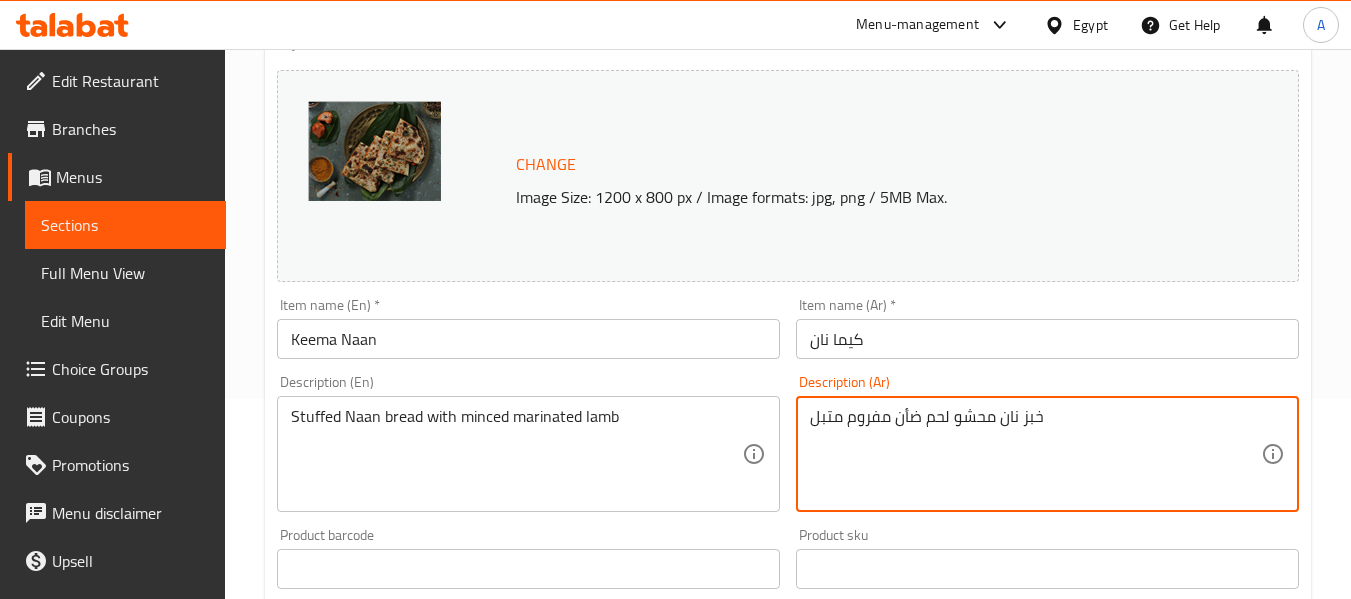 click on "خبز نان محشو لحم ضأن مفروم متبل" at bounding box center [1035, 454] 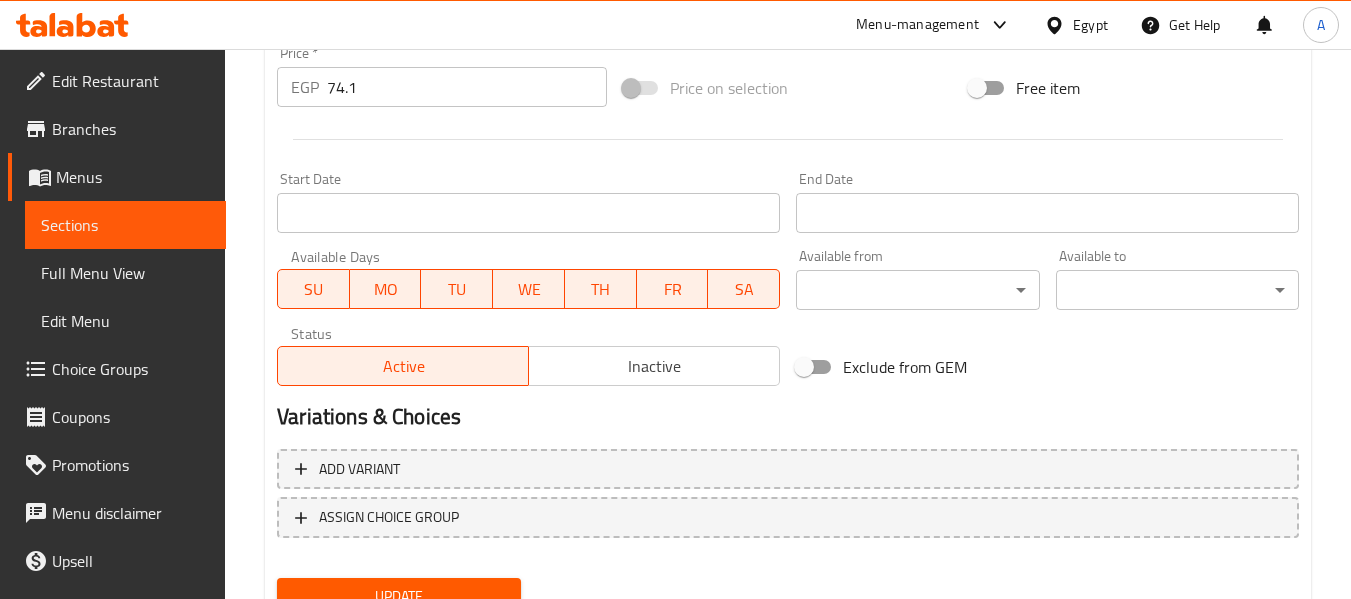 scroll, scrollTop: 800, scrollLeft: 0, axis: vertical 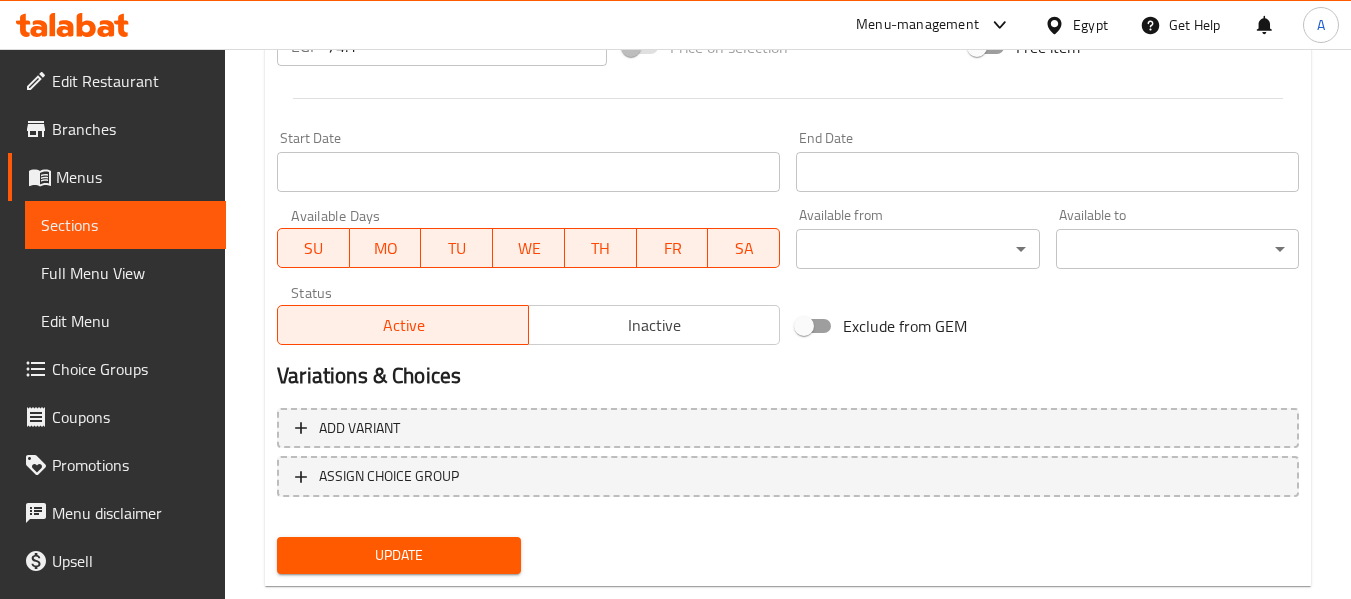 type on "خبز نان محشو بلحم الضأن المفروم المتبل" 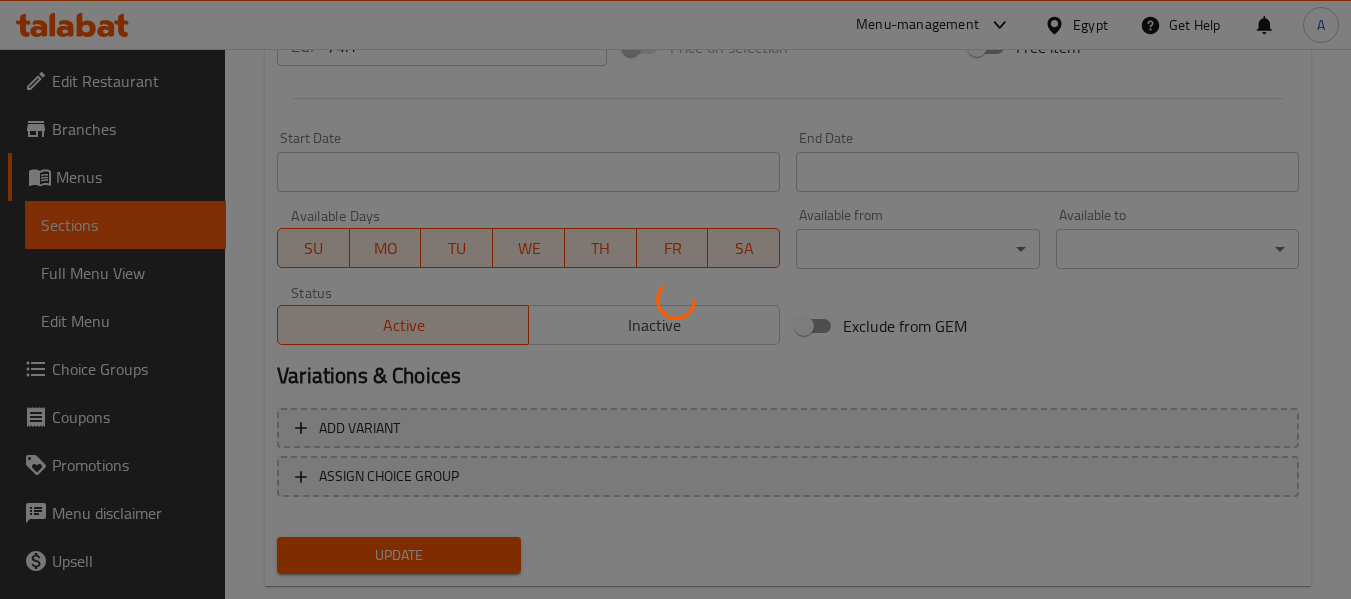 scroll, scrollTop: 200, scrollLeft: 0, axis: vertical 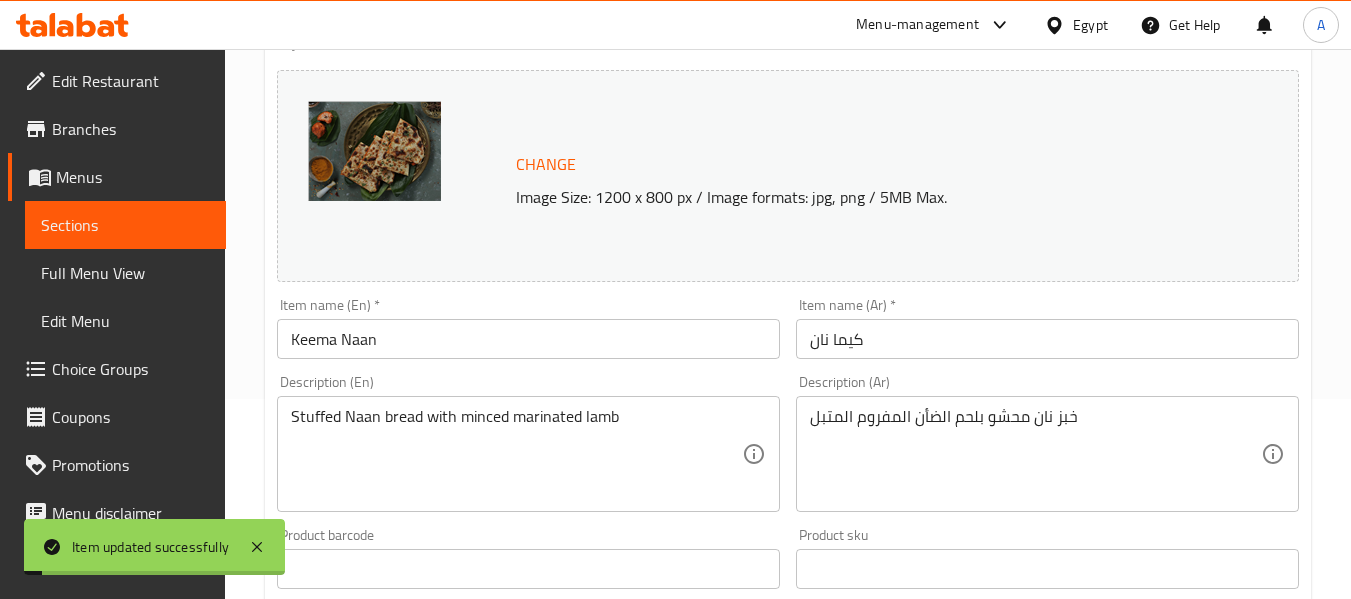 click on "Keema Naan" at bounding box center (528, 339) 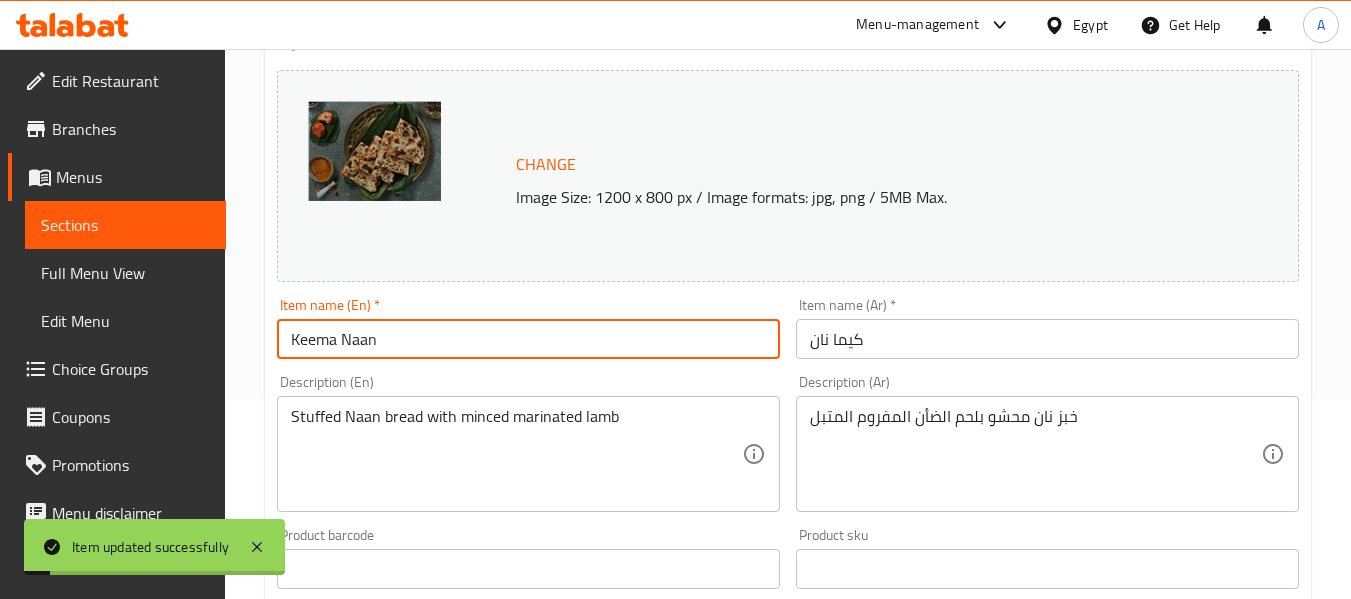 click on "Keema Naan" at bounding box center [528, 339] 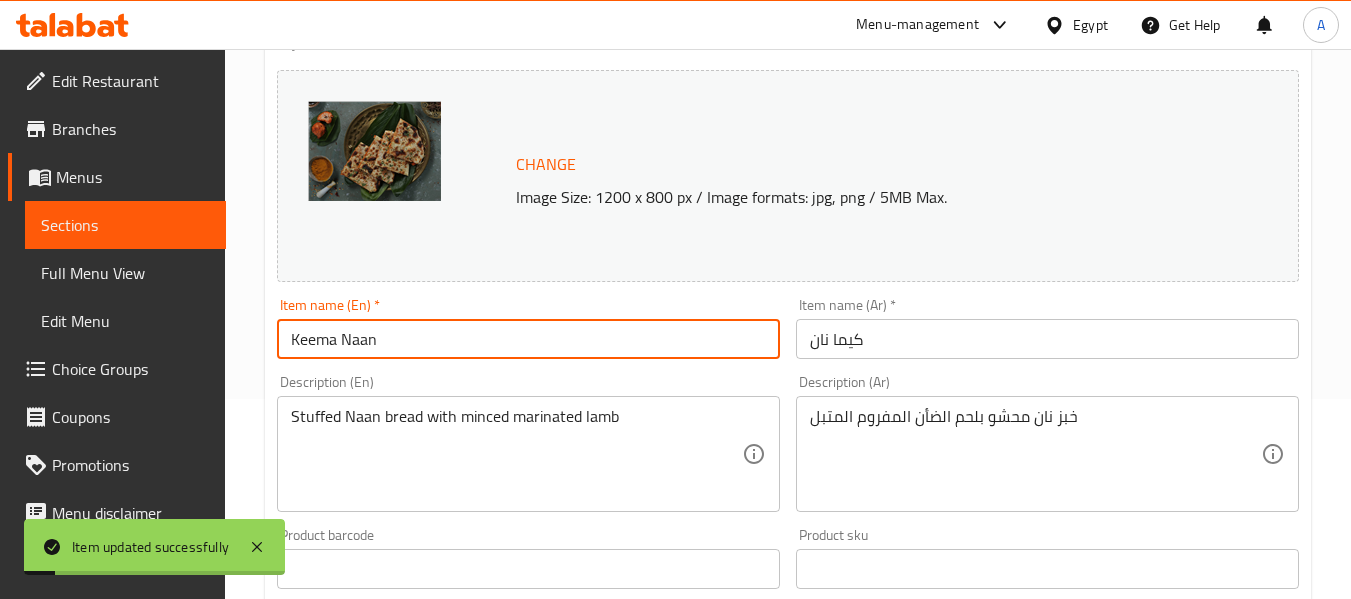 click on "Keema Naan" at bounding box center (528, 339) 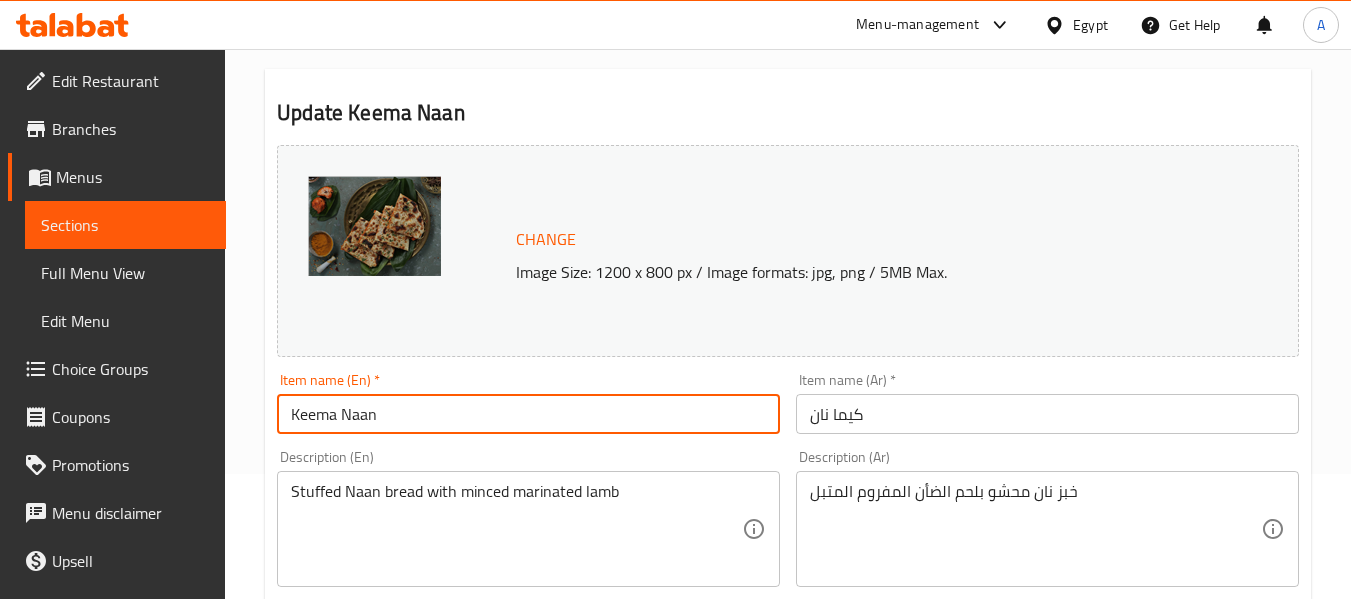 scroll, scrollTop: 0, scrollLeft: 0, axis: both 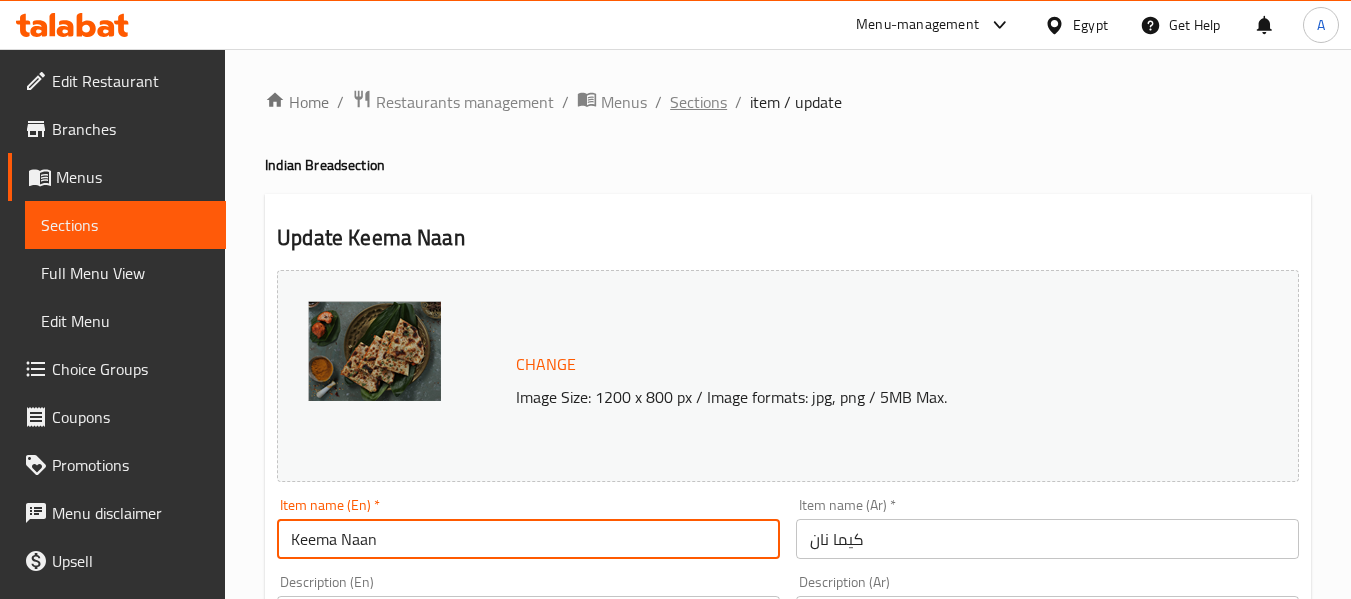 click on "Sections" at bounding box center [698, 102] 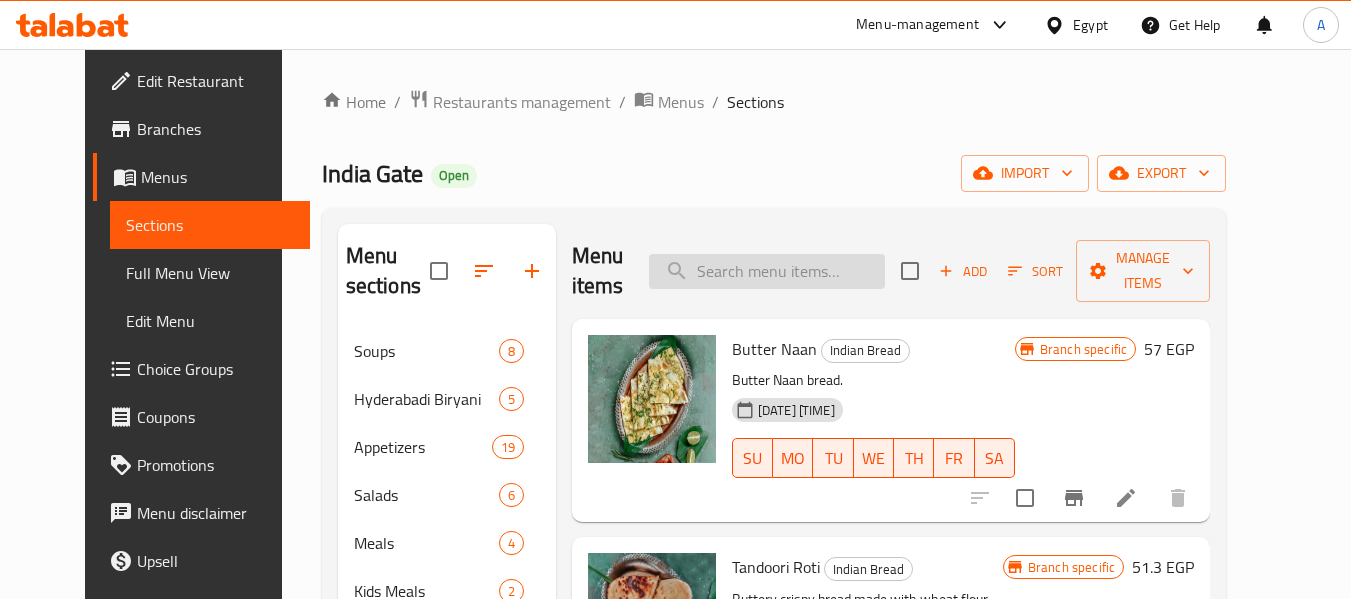 click at bounding box center (767, 271) 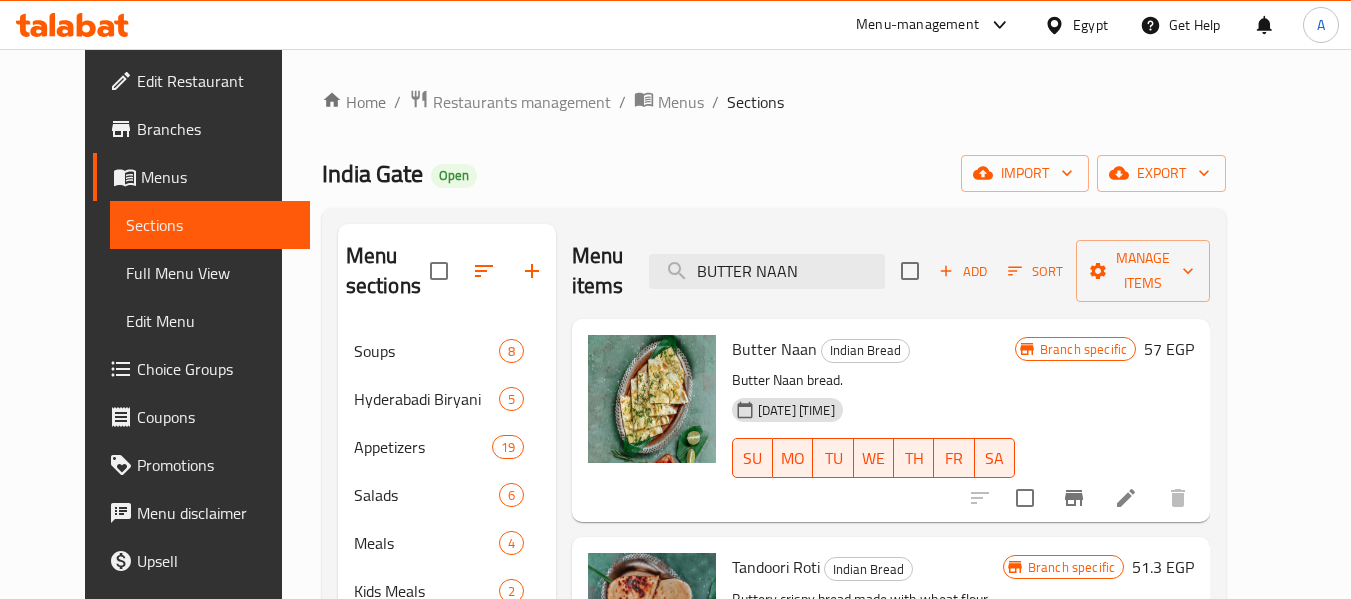 scroll, scrollTop: 100, scrollLeft: 0, axis: vertical 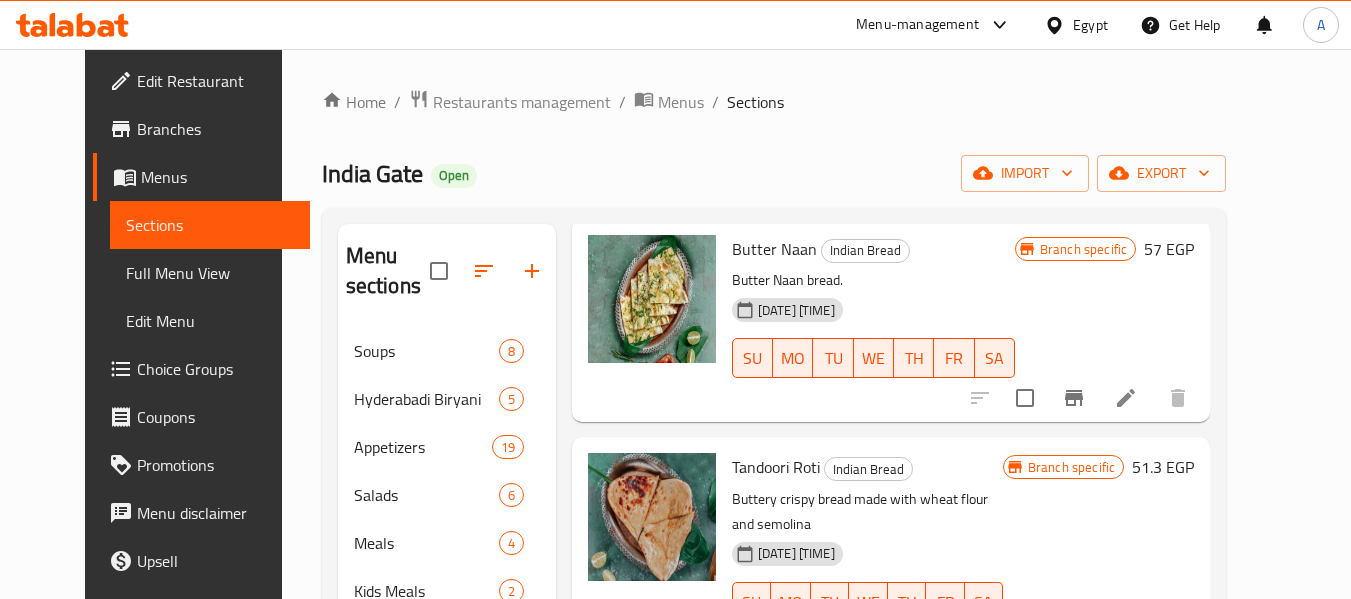 type on "BUTTER NAAN" 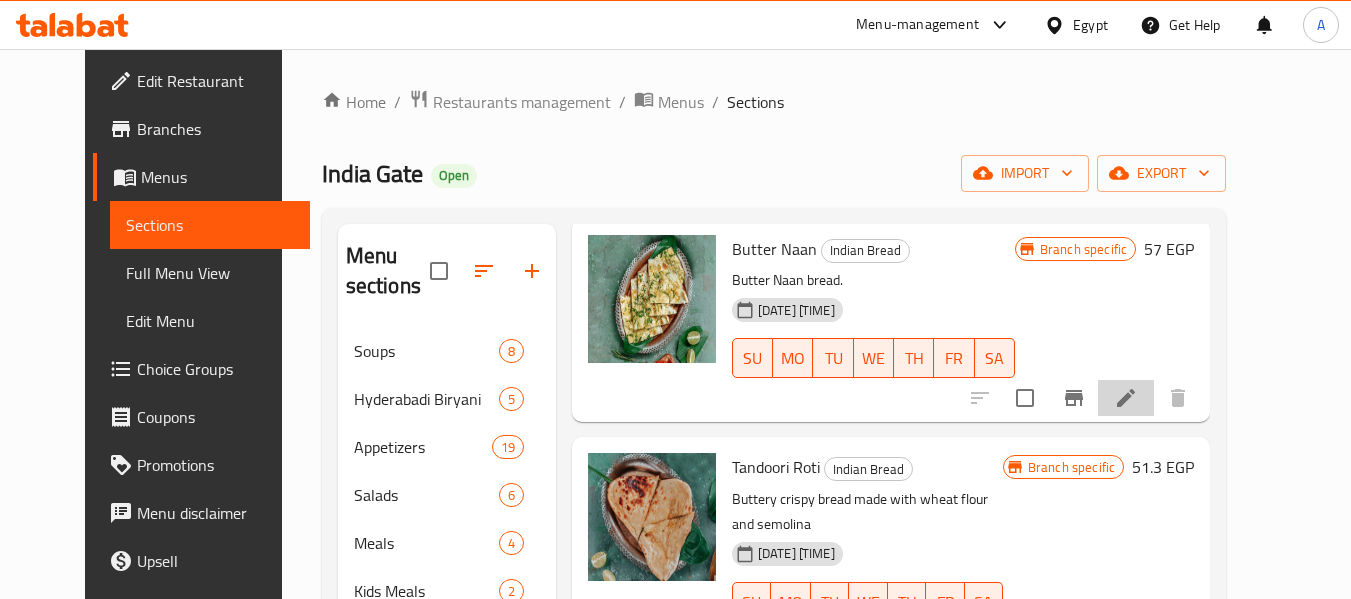 click at bounding box center [1126, 398] 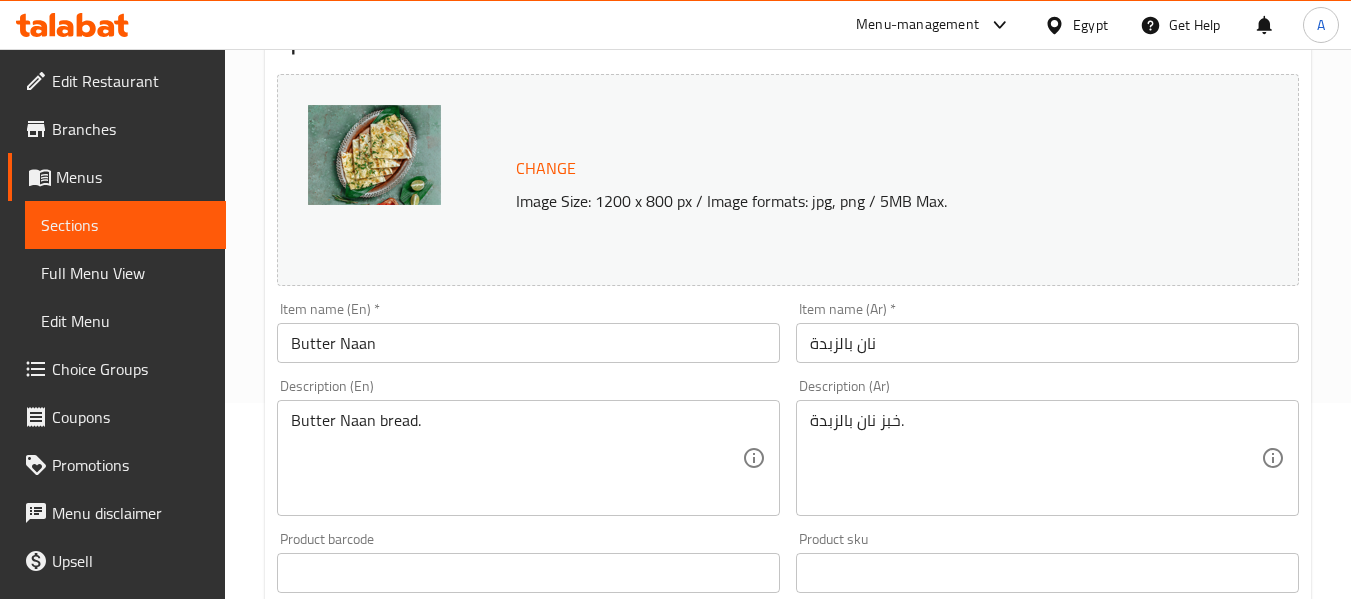 scroll, scrollTop: 200, scrollLeft: 0, axis: vertical 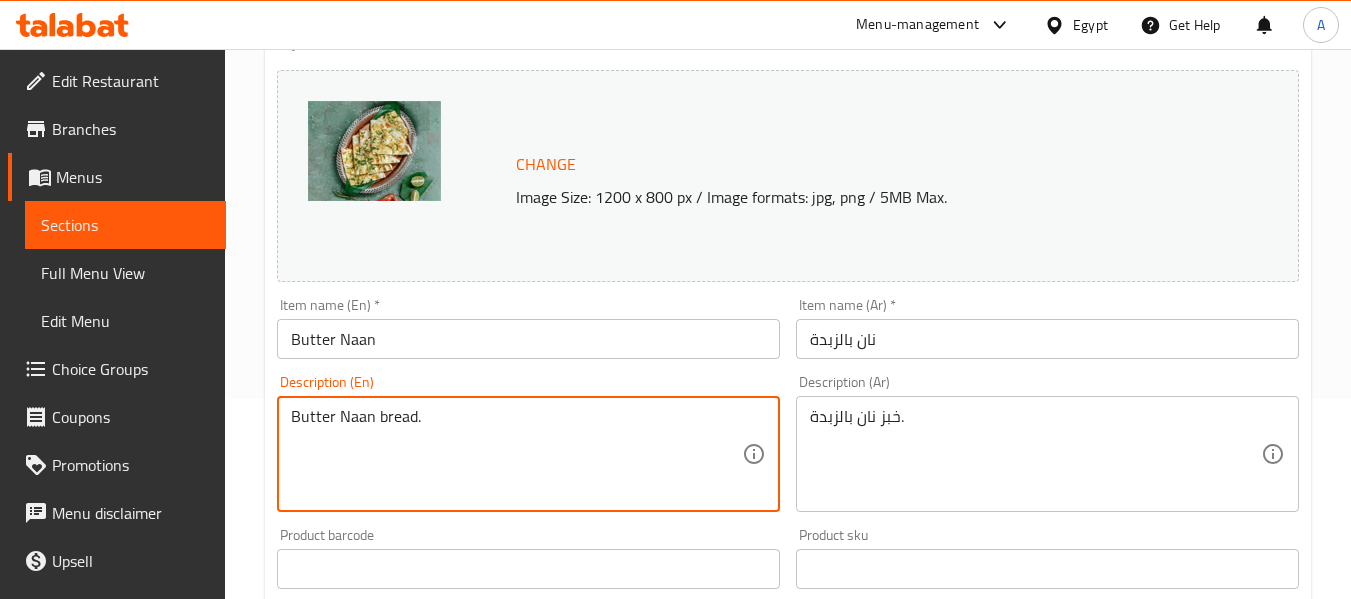 click on "Butter Naan bread." at bounding box center [516, 454] 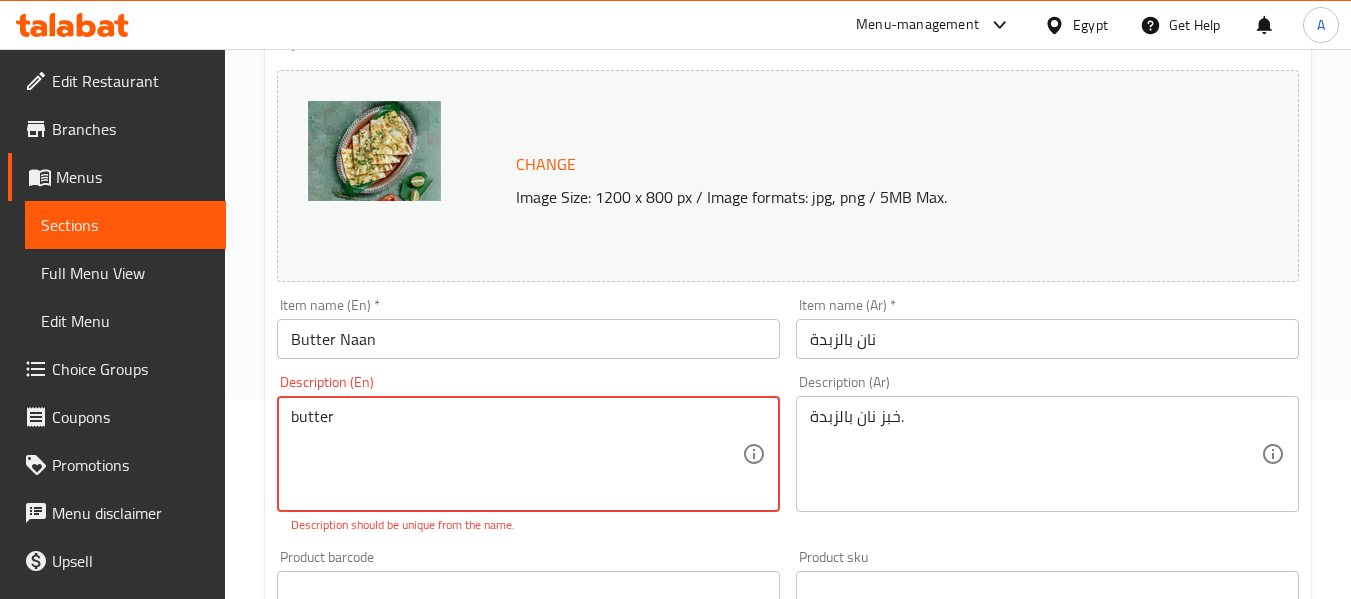 click on "butter" at bounding box center (516, 454) 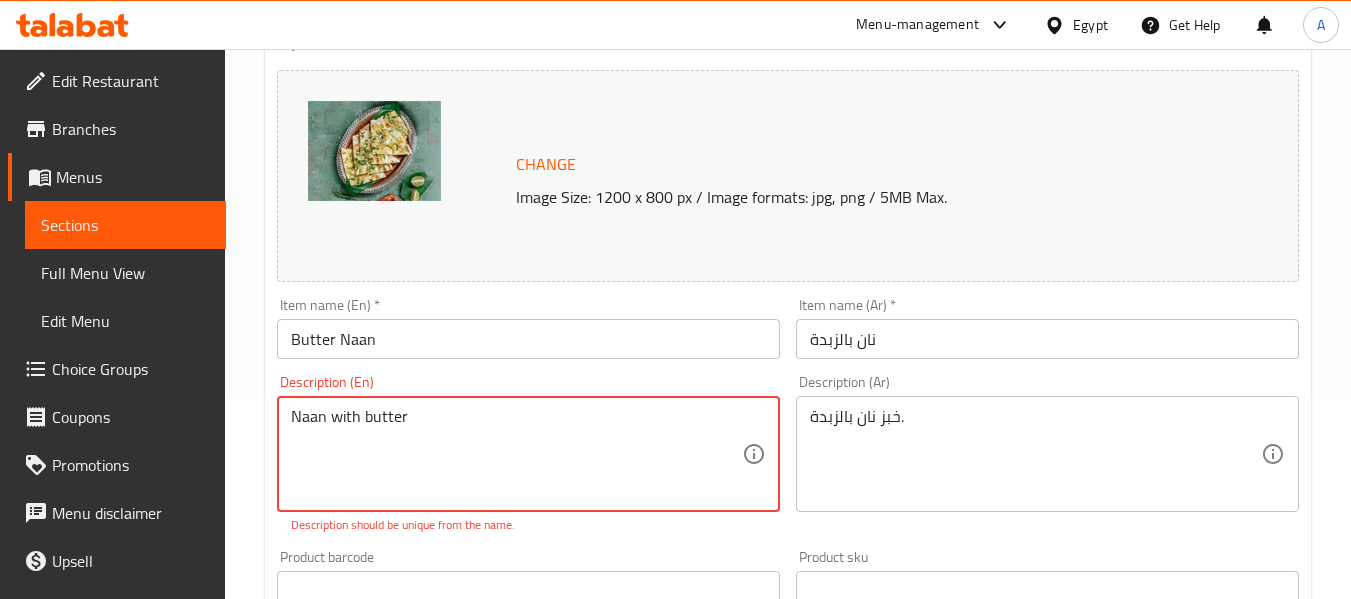 type on "Naan with butter" 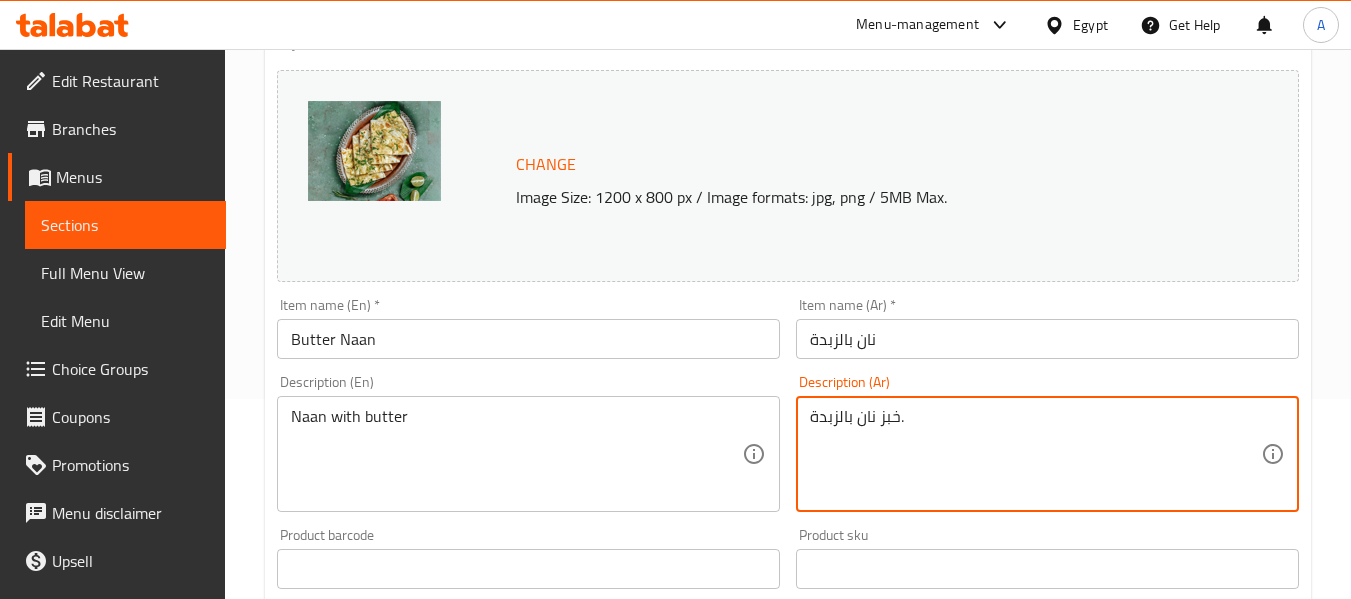 click on "خبز نان بالزبدة." at bounding box center (1035, 454) 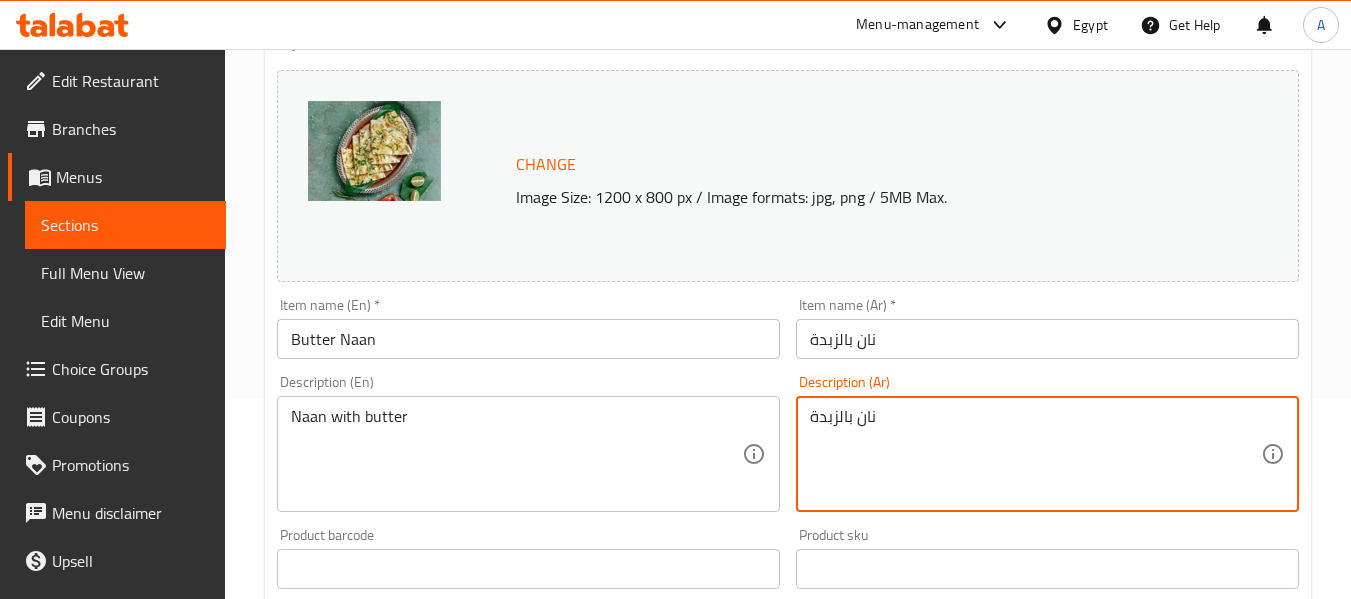 type on "نان بالزبدة" 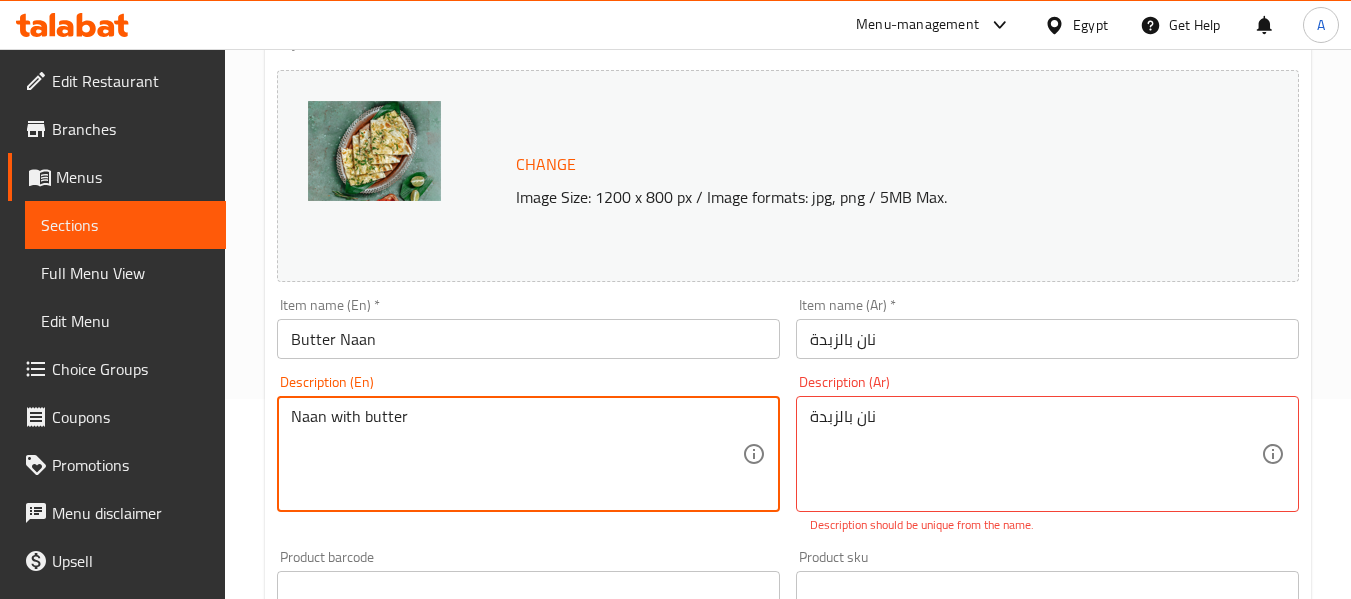 click on "Naan with butter" at bounding box center [516, 454] 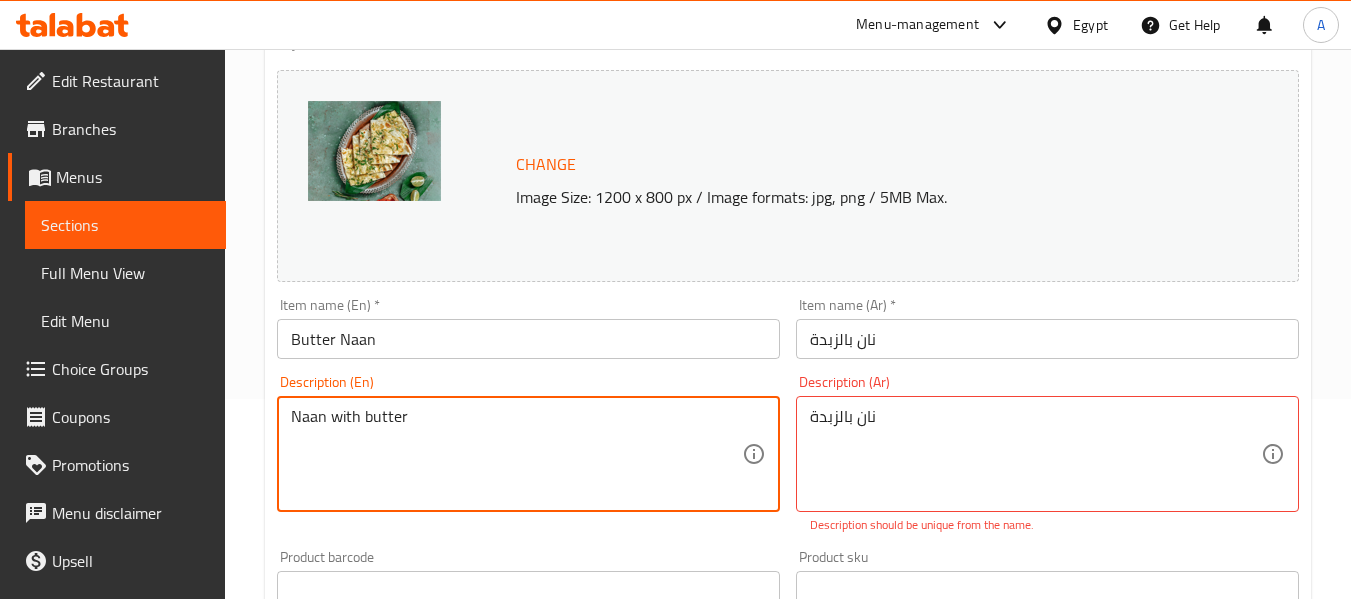 click on "Naan with butter" at bounding box center [516, 454] 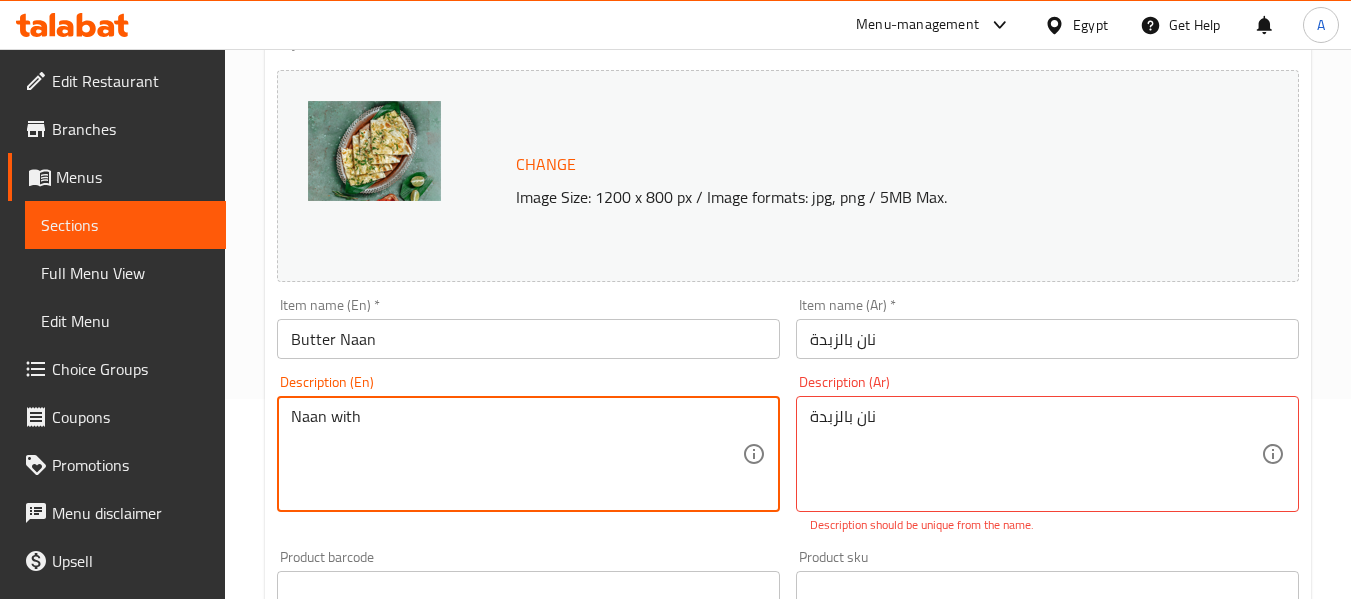 click on "Naan with" at bounding box center (516, 454) 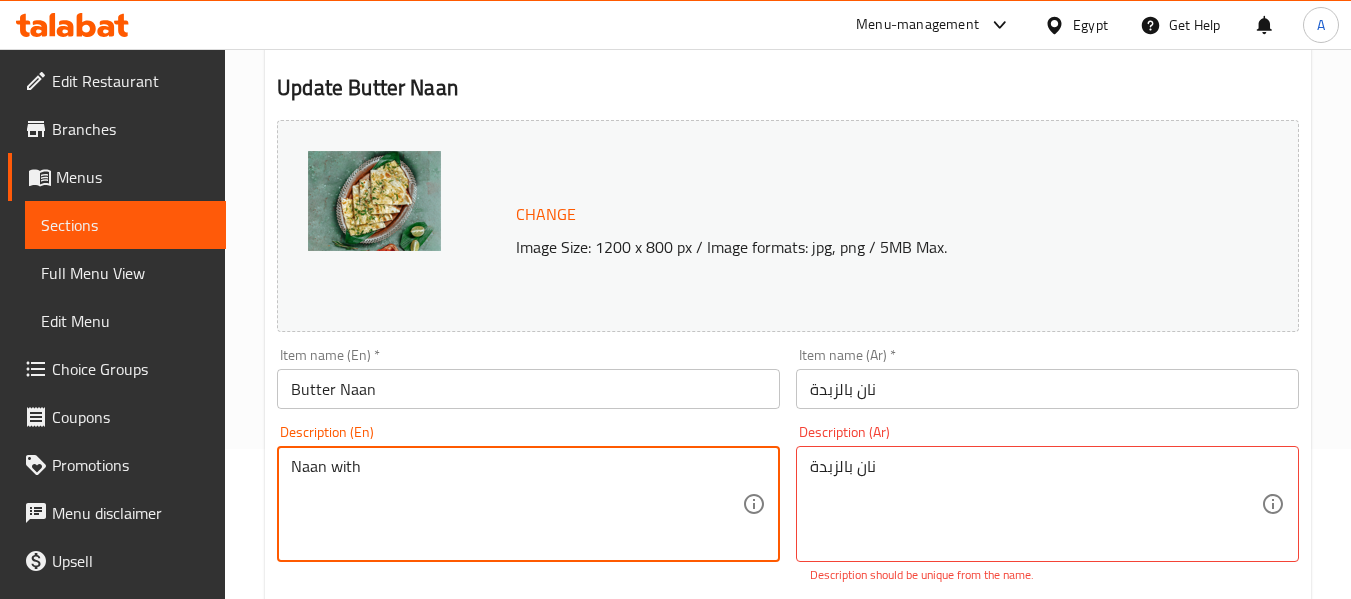 scroll, scrollTop: 0, scrollLeft: 0, axis: both 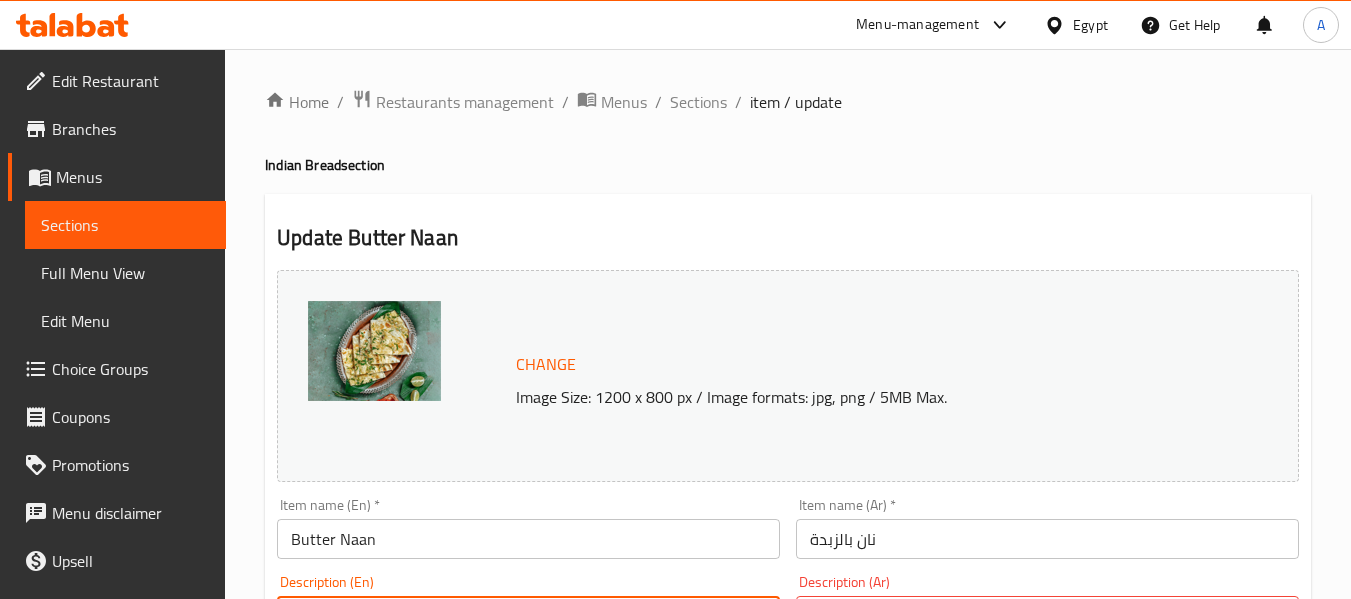 type on "Naan with" 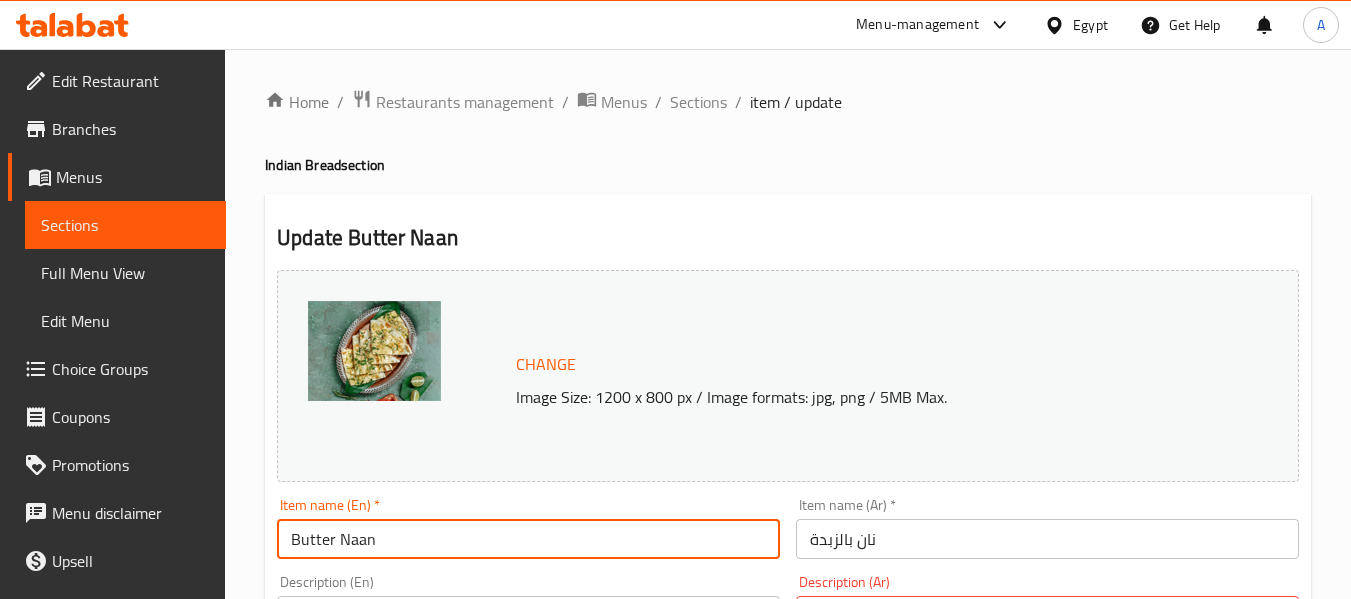 click on "Butter Naan" at bounding box center [528, 539] 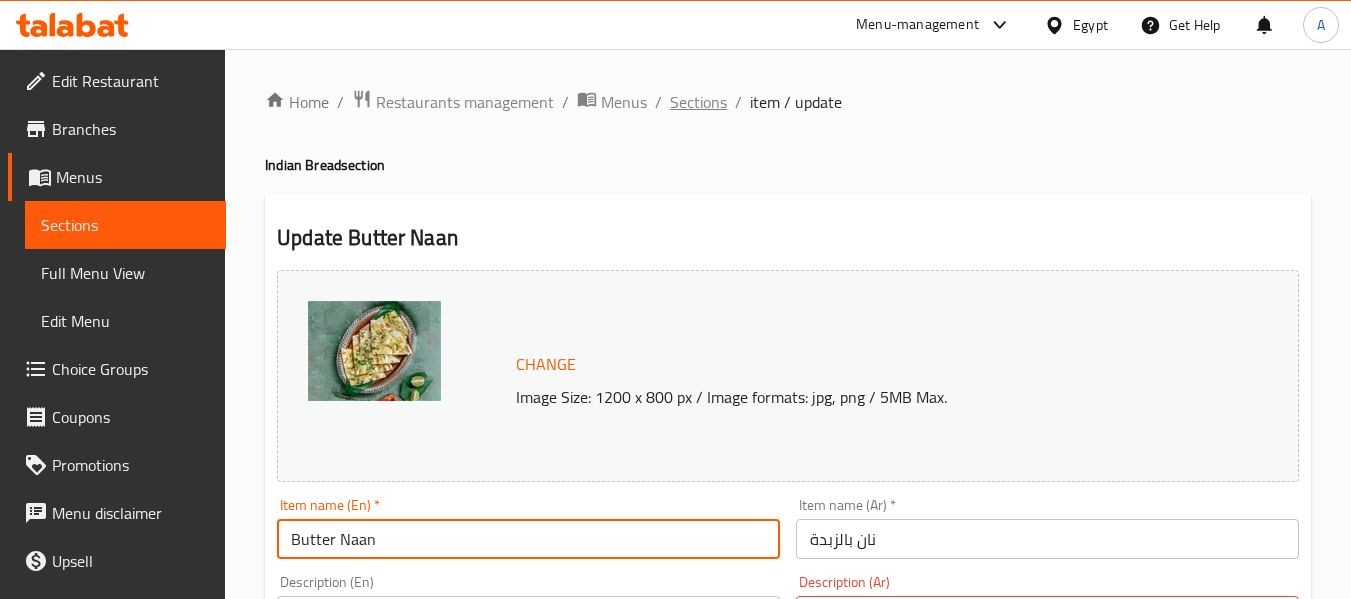 click on "Sections" at bounding box center [698, 102] 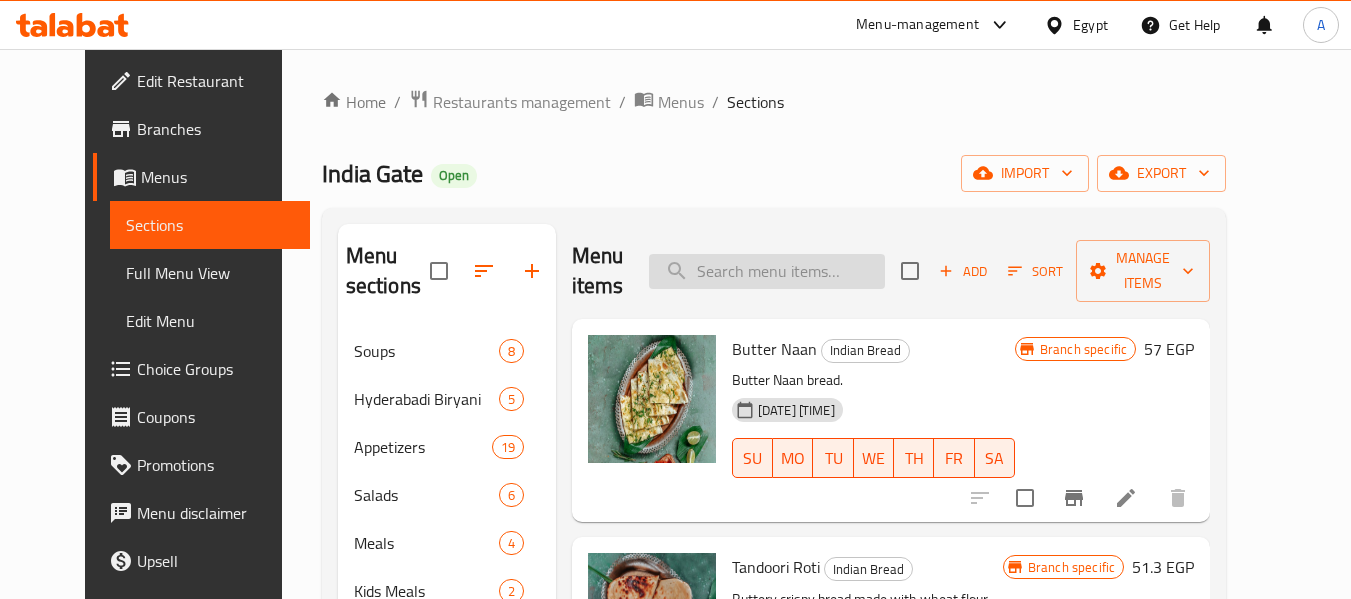 click at bounding box center (767, 271) 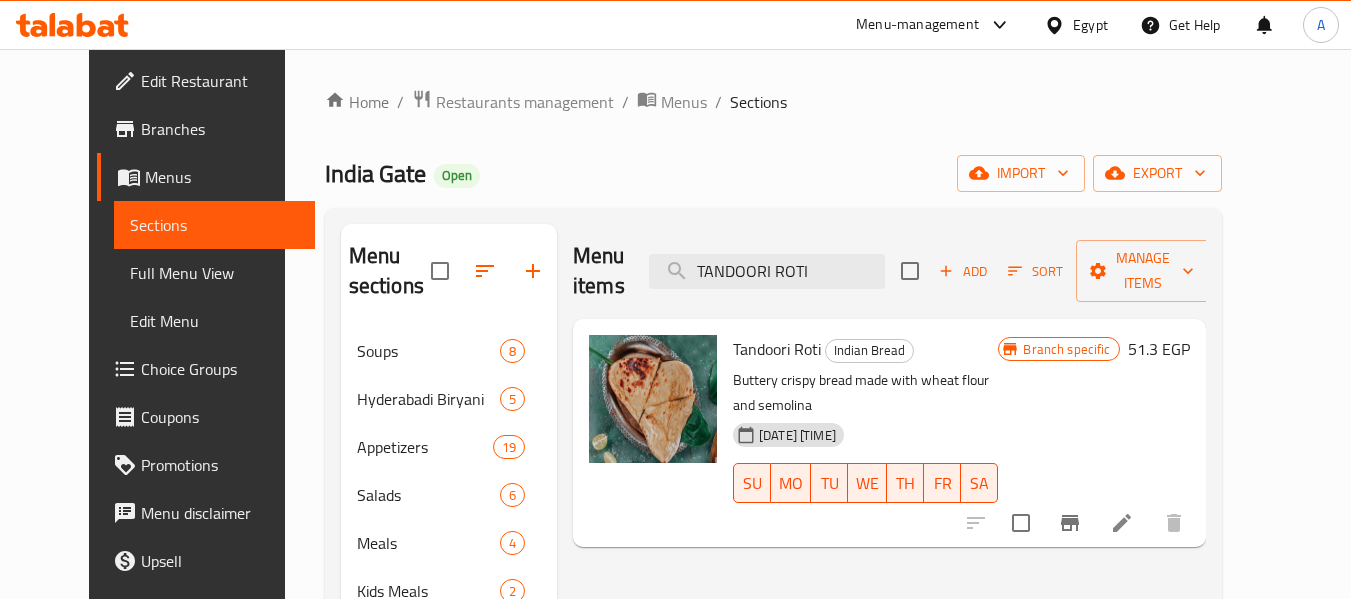 type on "TANDOORI ROTI" 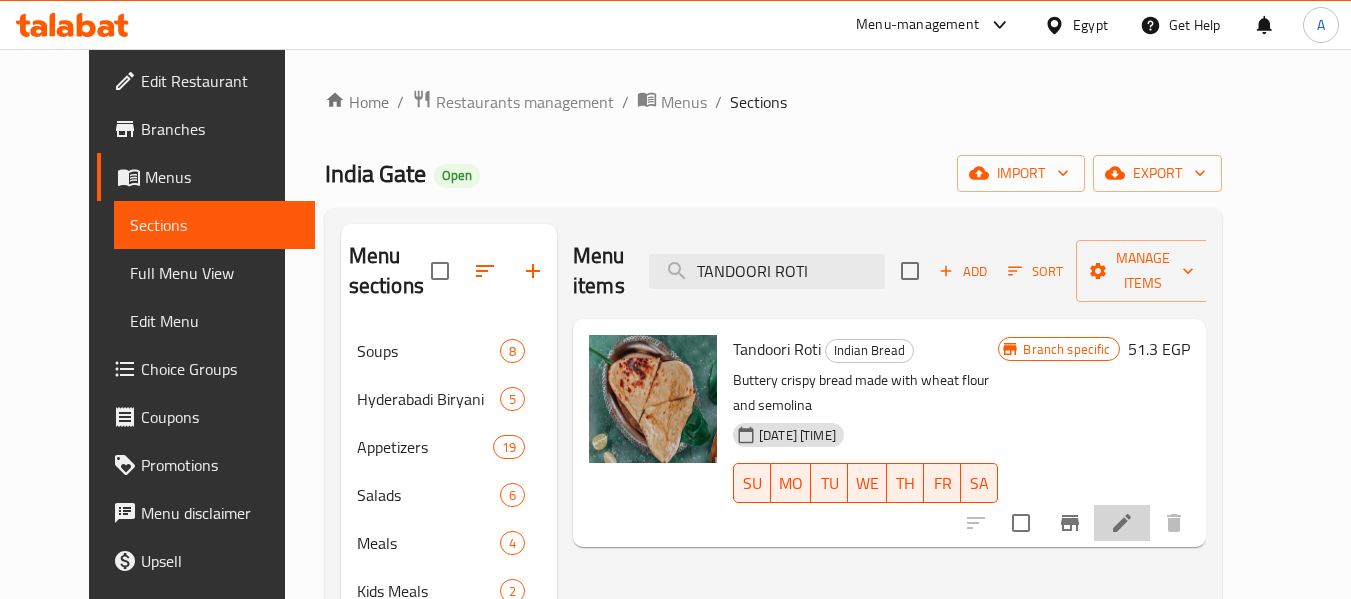 click at bounding box center (1122, 523) 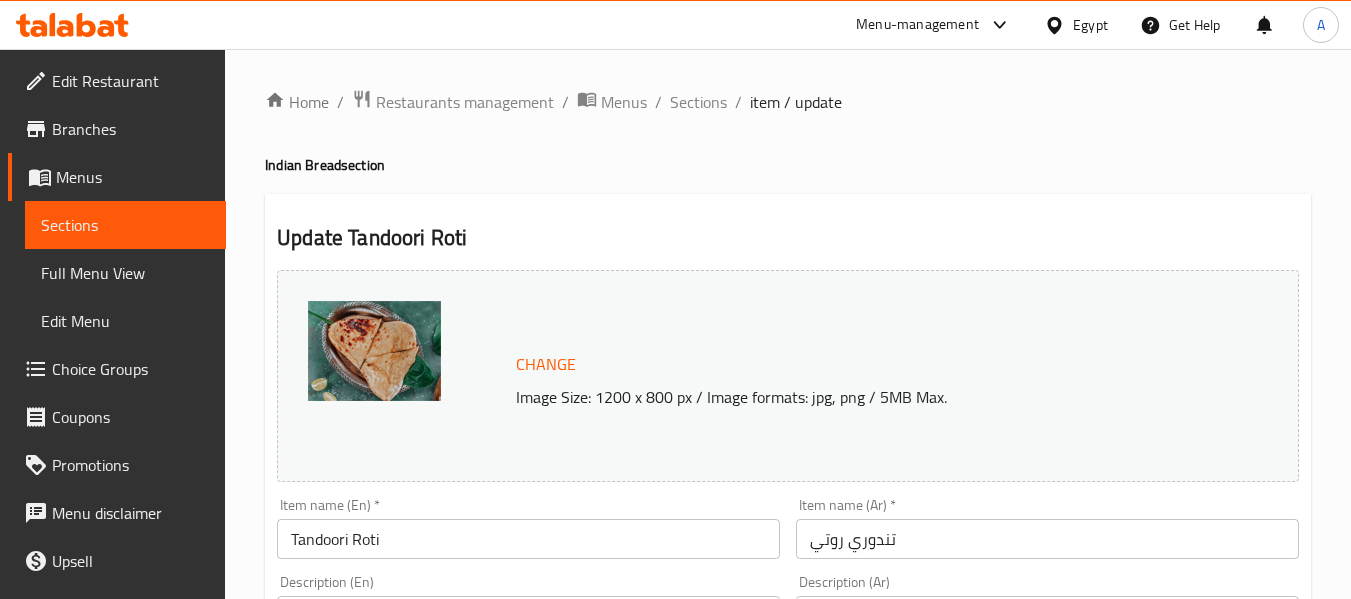 scroll, scrollTop: 100, scrollLeft: 0, axis: vertical 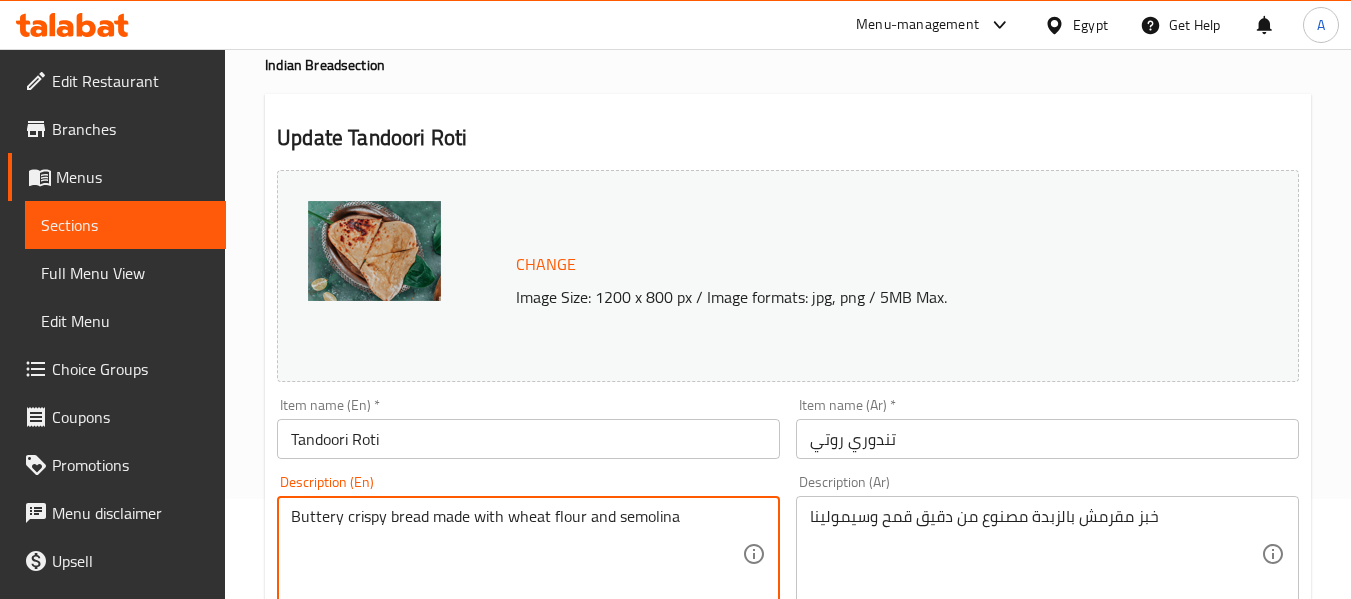 click on "Buttery crispy bread made with wheat flour and semolina" at bounding box center [516, 554] 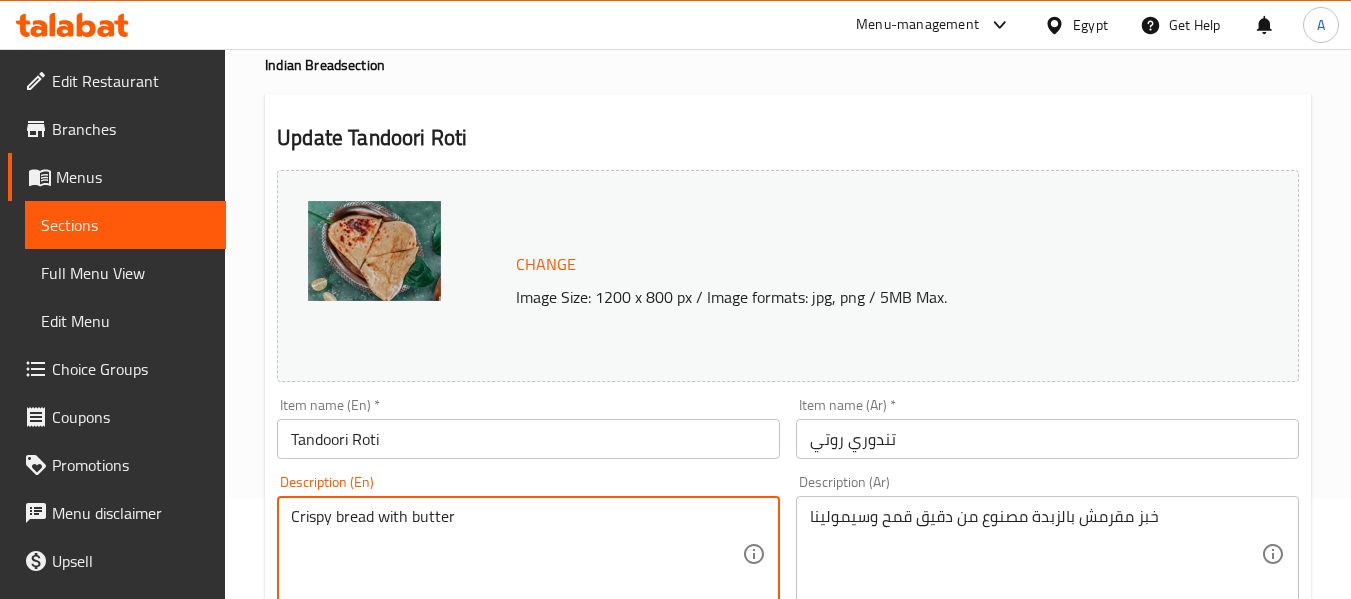 type on "Crispy bread with butter" 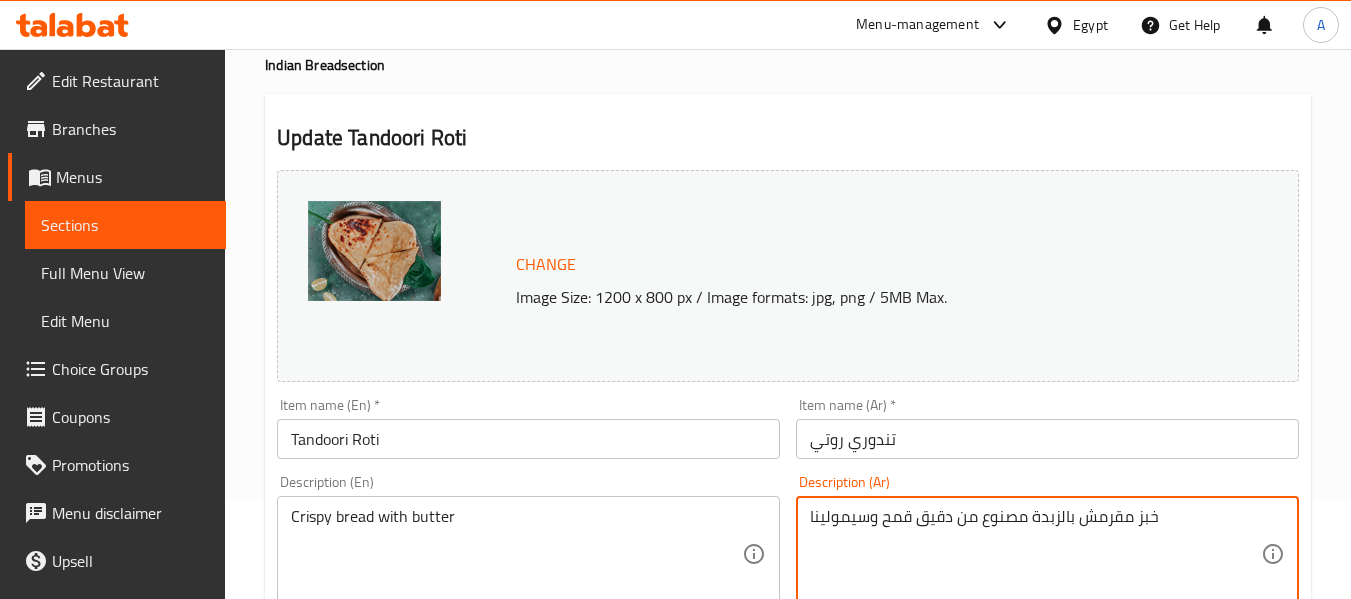 click on "خبز مقرمش بالزبدة مصنوع من دقيق قمح وسيمولينا" at bounding box center (1035, 554) 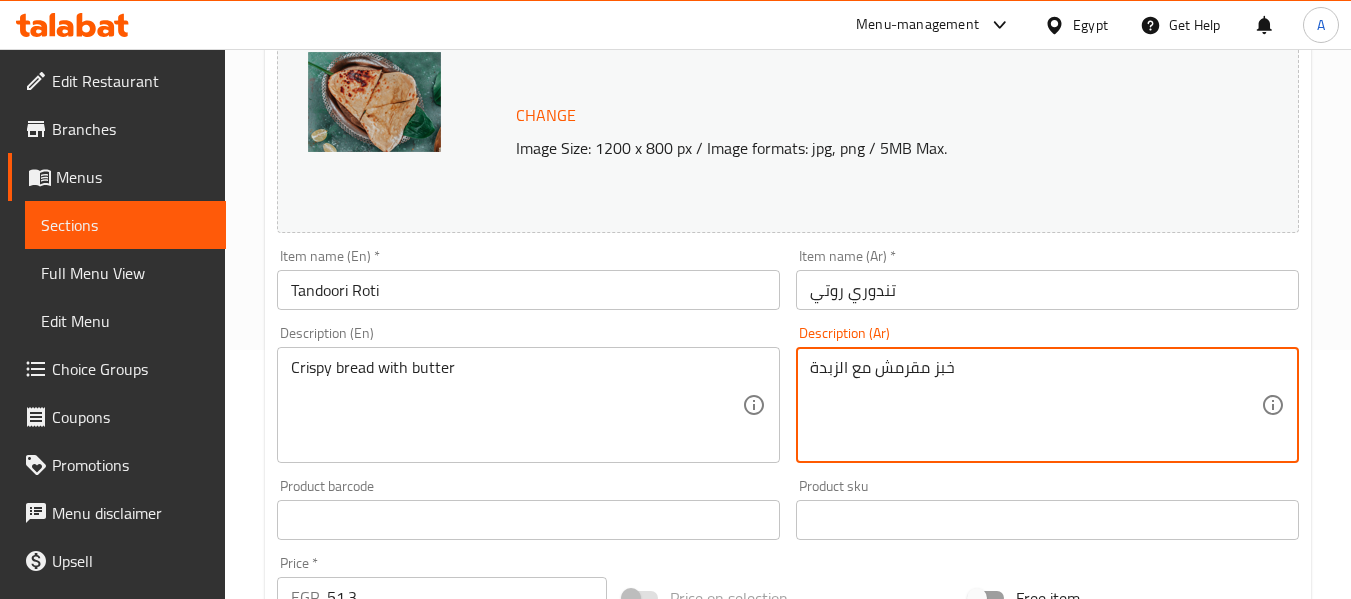scroll, scrollTop: 800, scrollLeft: 0, axis: vertical 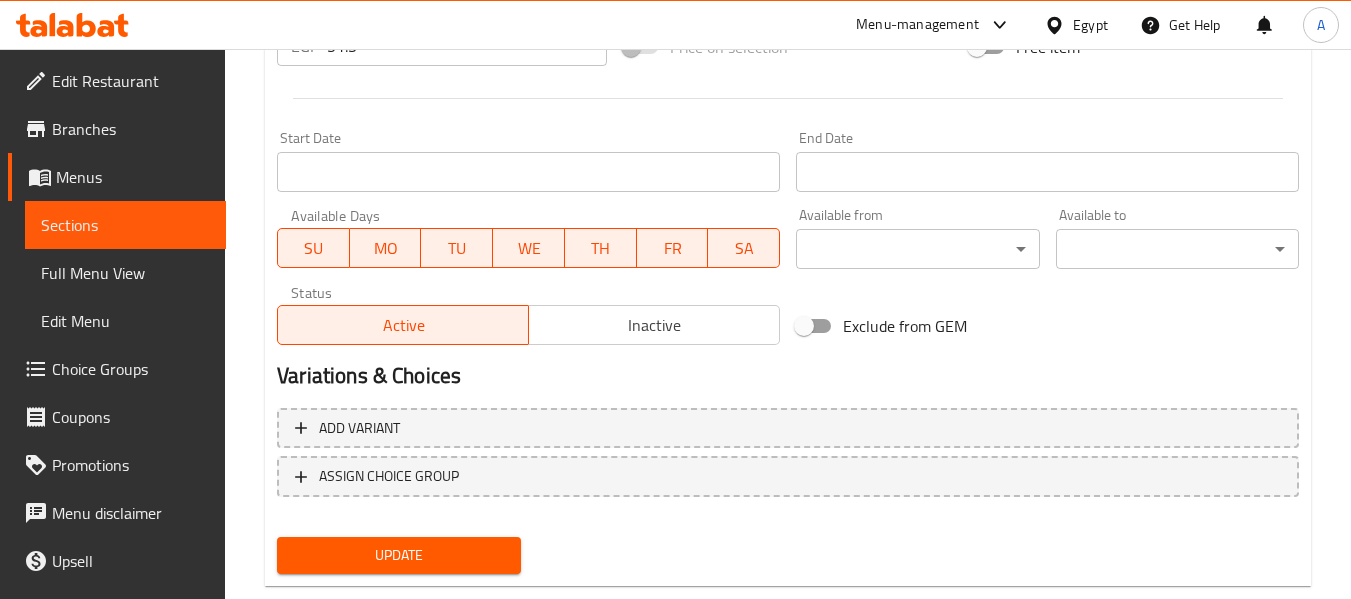 type on "Crispy bread with butter" 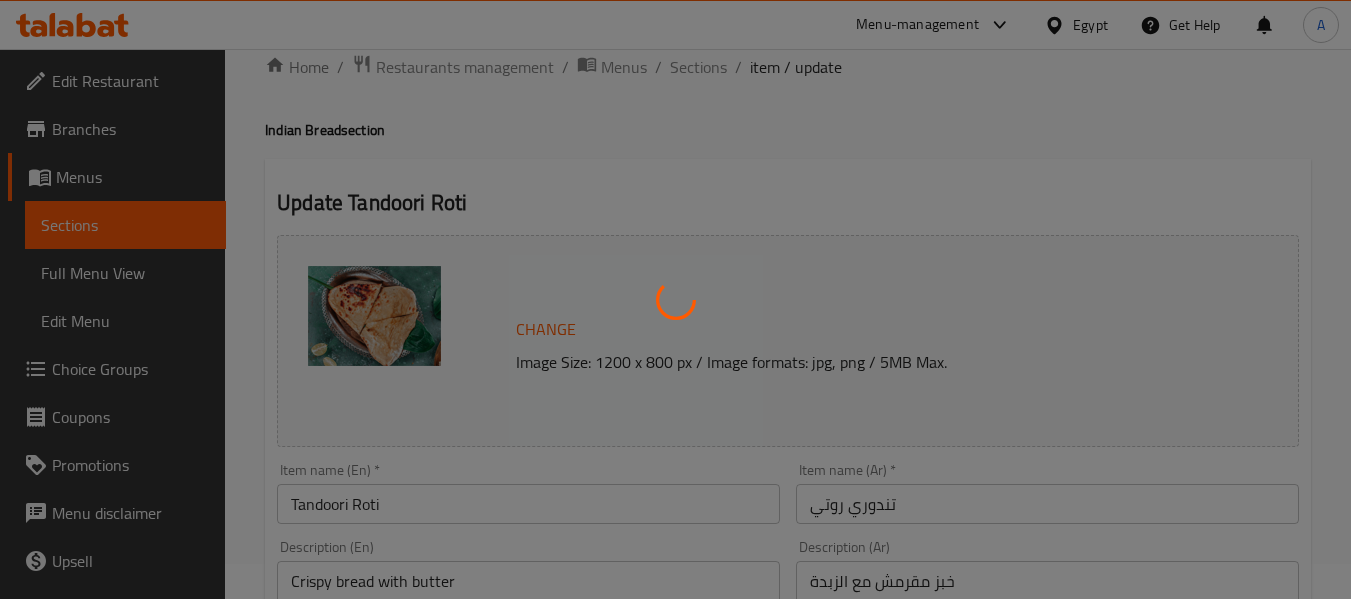 scroll, scrollTop: 0, scrollLeft: 0, axis: both 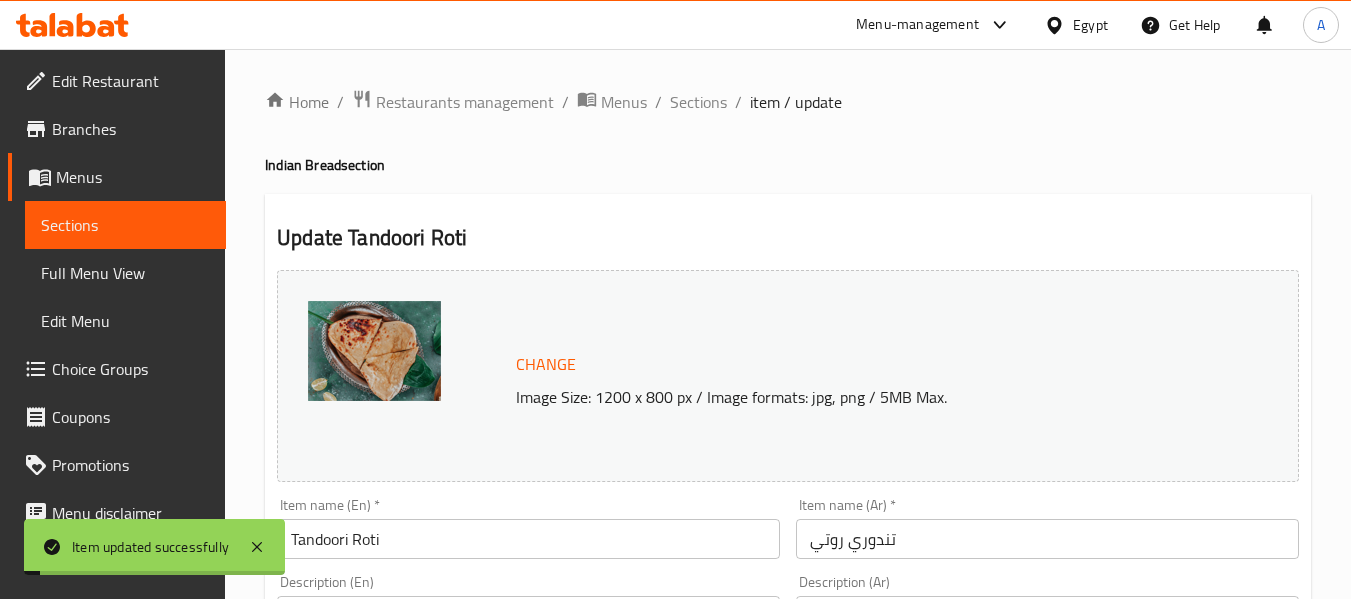 click on "Tandoori Roti" at bounding box center (528, 539) 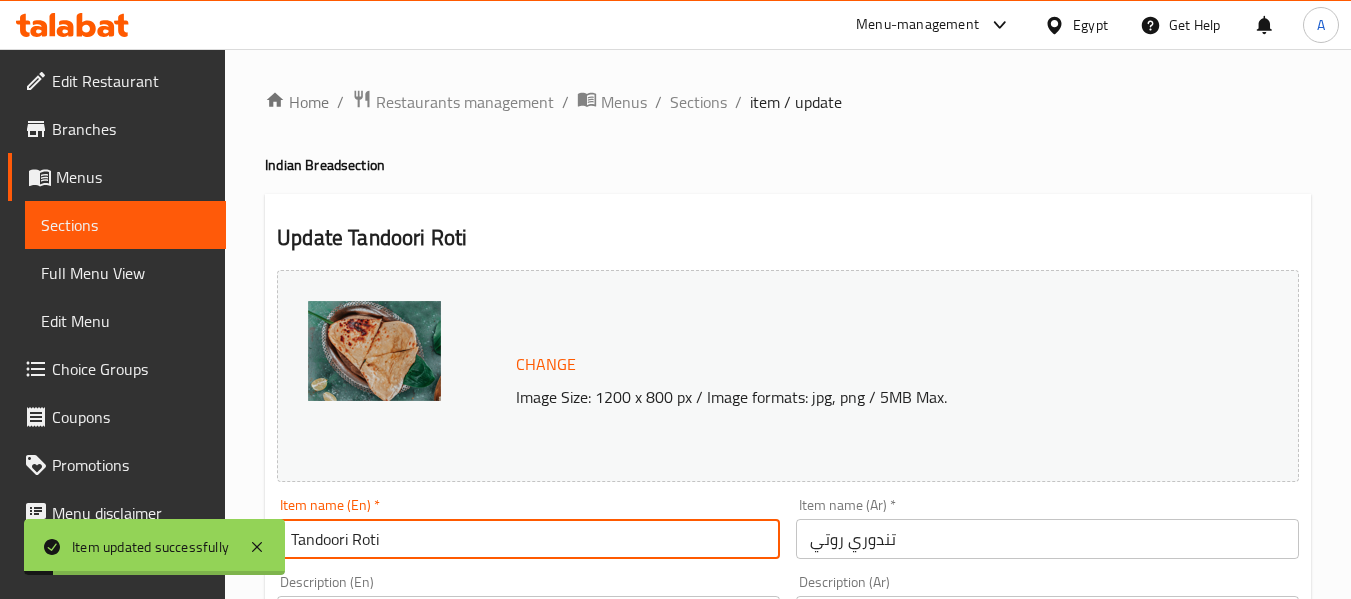 click on "Tandoori Roti" at bounding box center (528, 539) 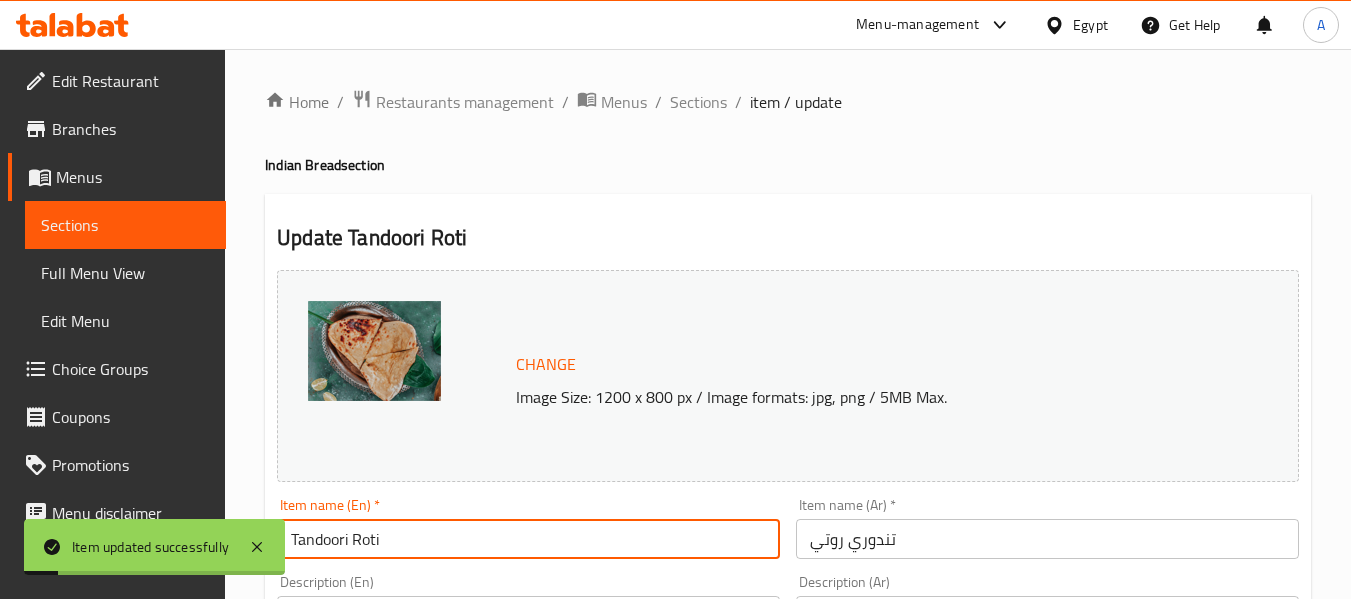click on "Tandoori Roti" at bounding box center (528, 539) 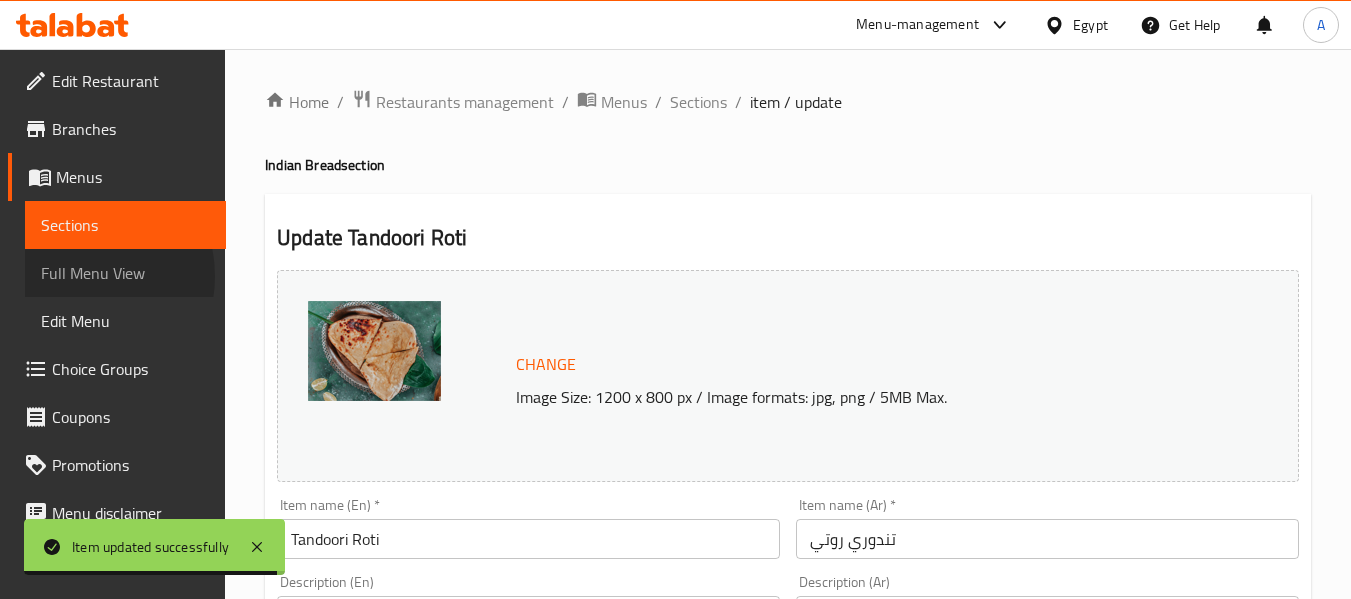 click on "Full Menu View" at bounding box center [125, 273] 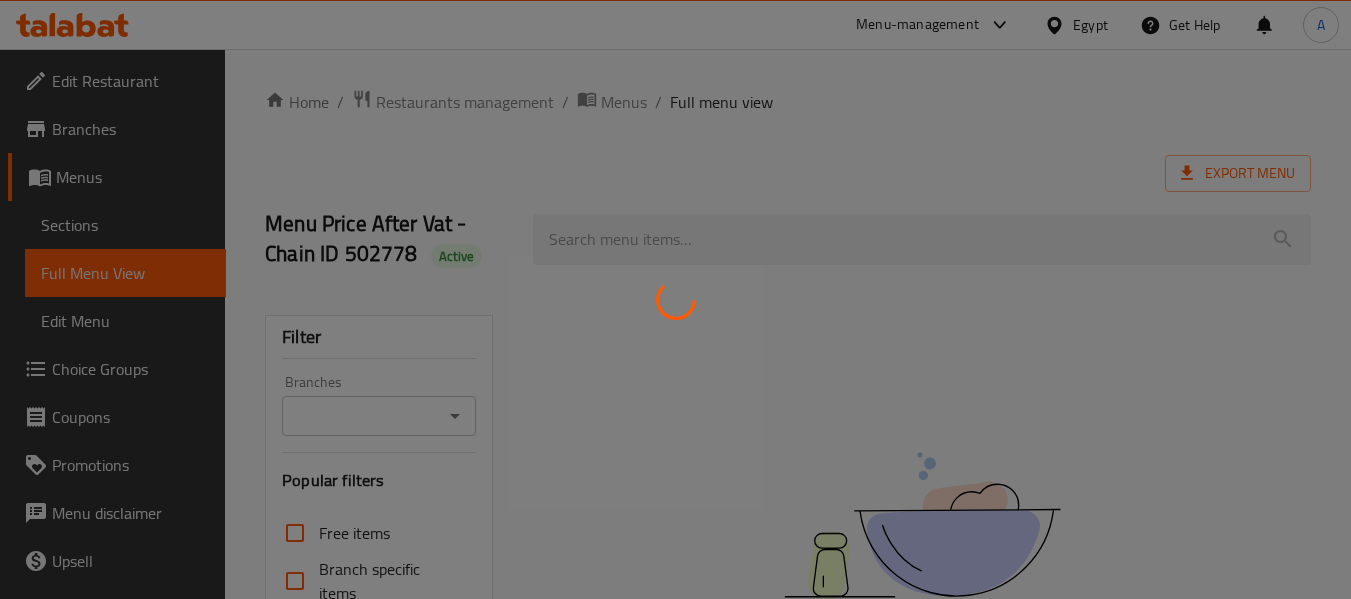 scroll, scrollTop: 0, scrollLeft: 0, axis: both 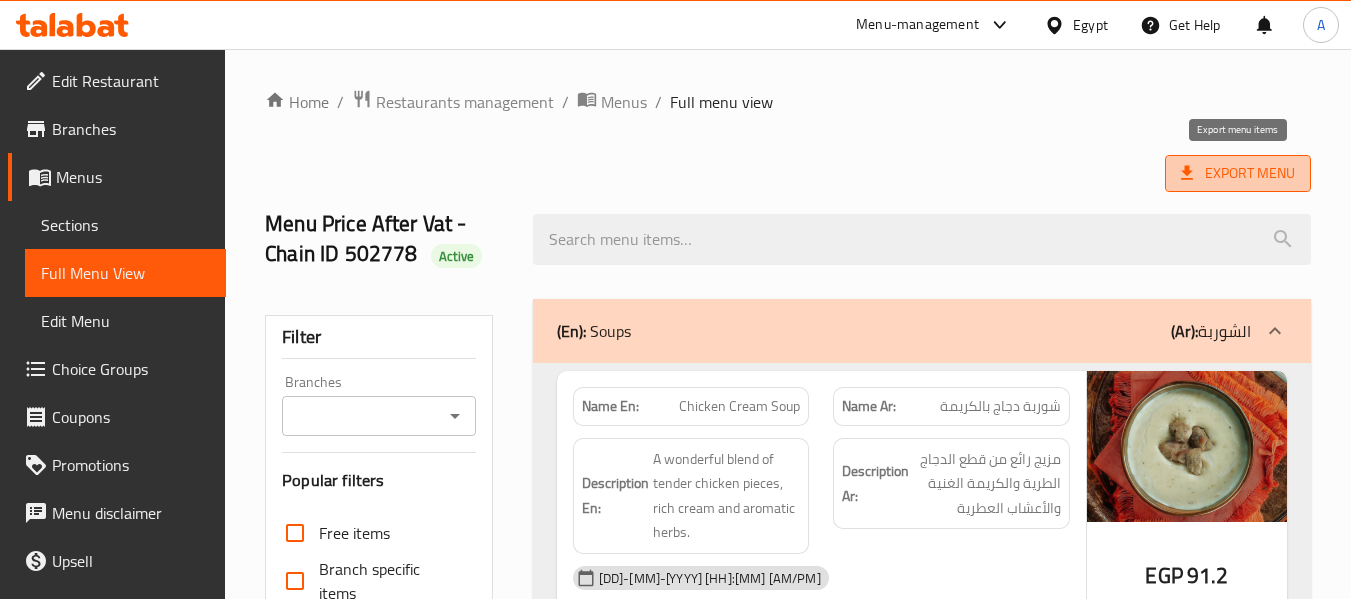 click on "Export Menu" at bounding box center (1238, 173) 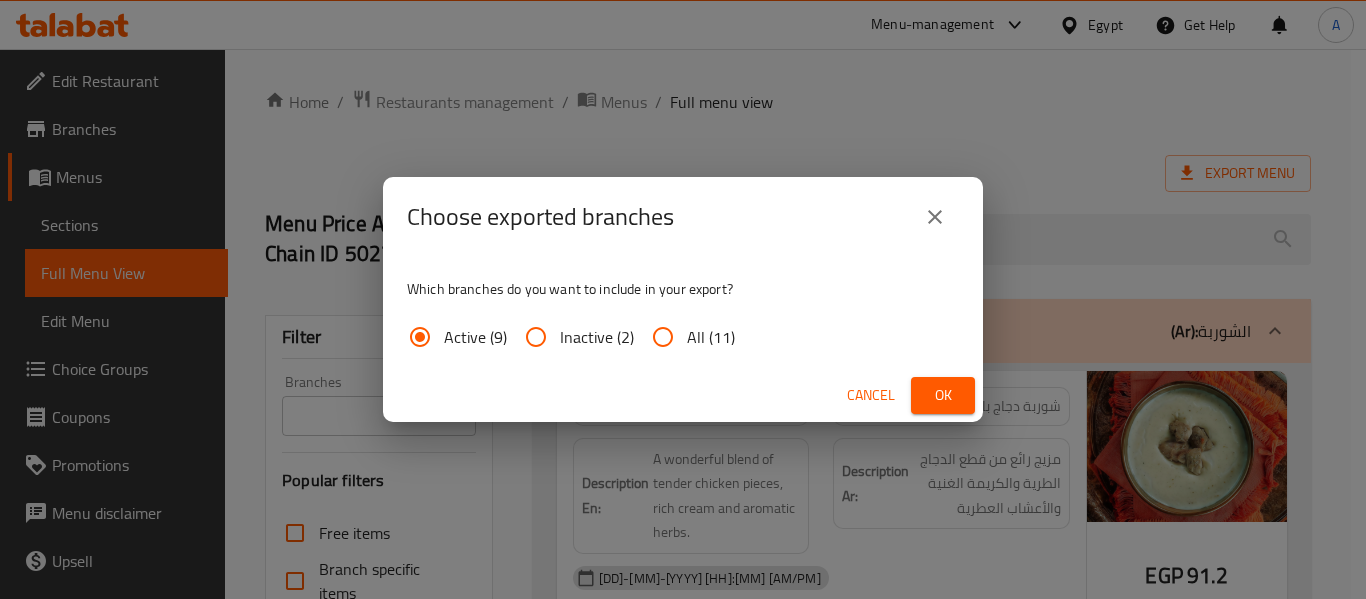click on "Ok" at bounding box center (943, 395) 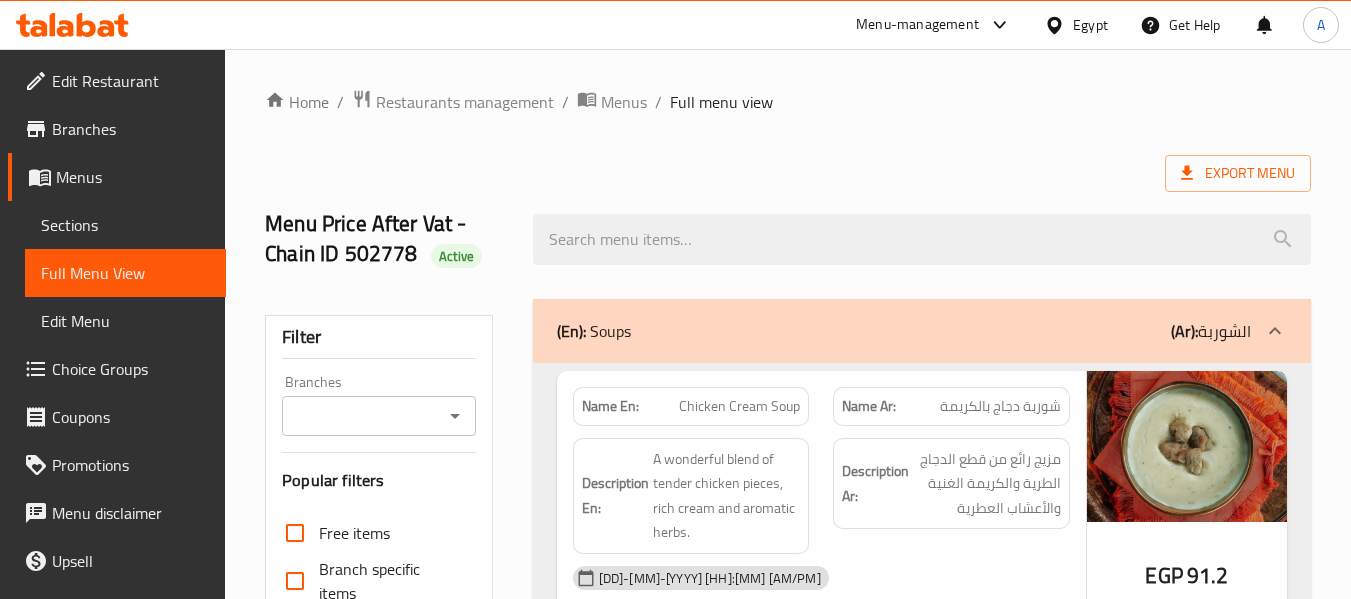click on "Sections" at bounding box center (125, 225) 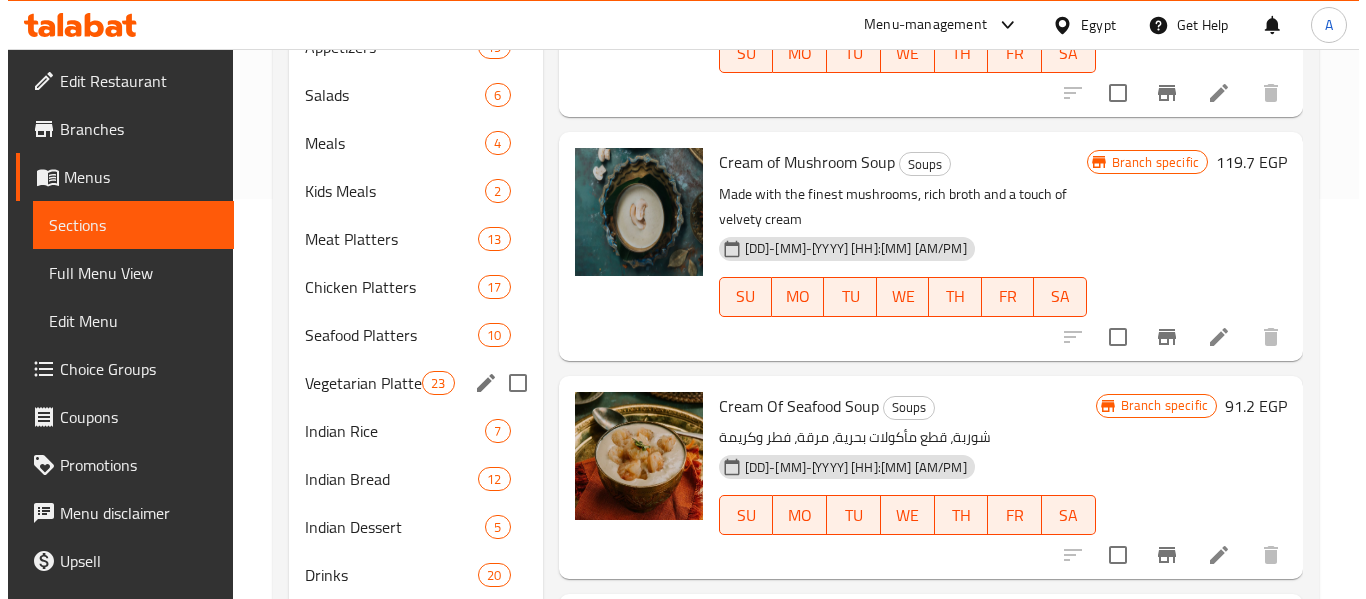 scroll, scrollTop: 500, scrollLeft: 0, axis: vertical 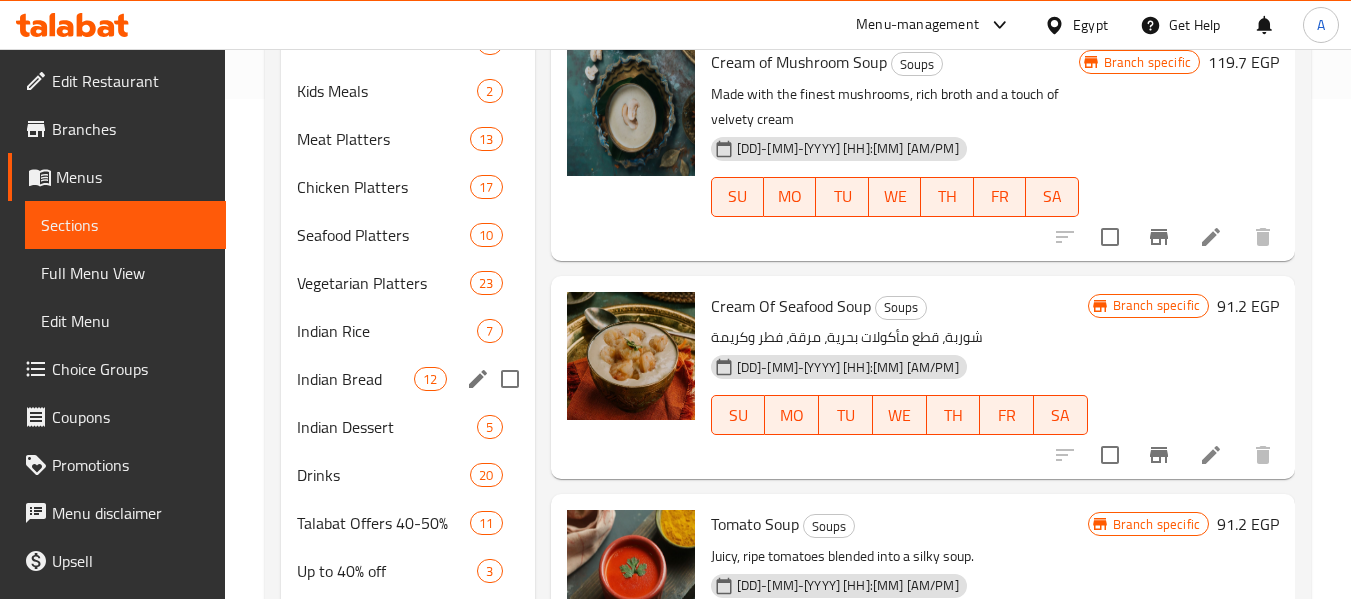 click at bounding box center [510, 379] 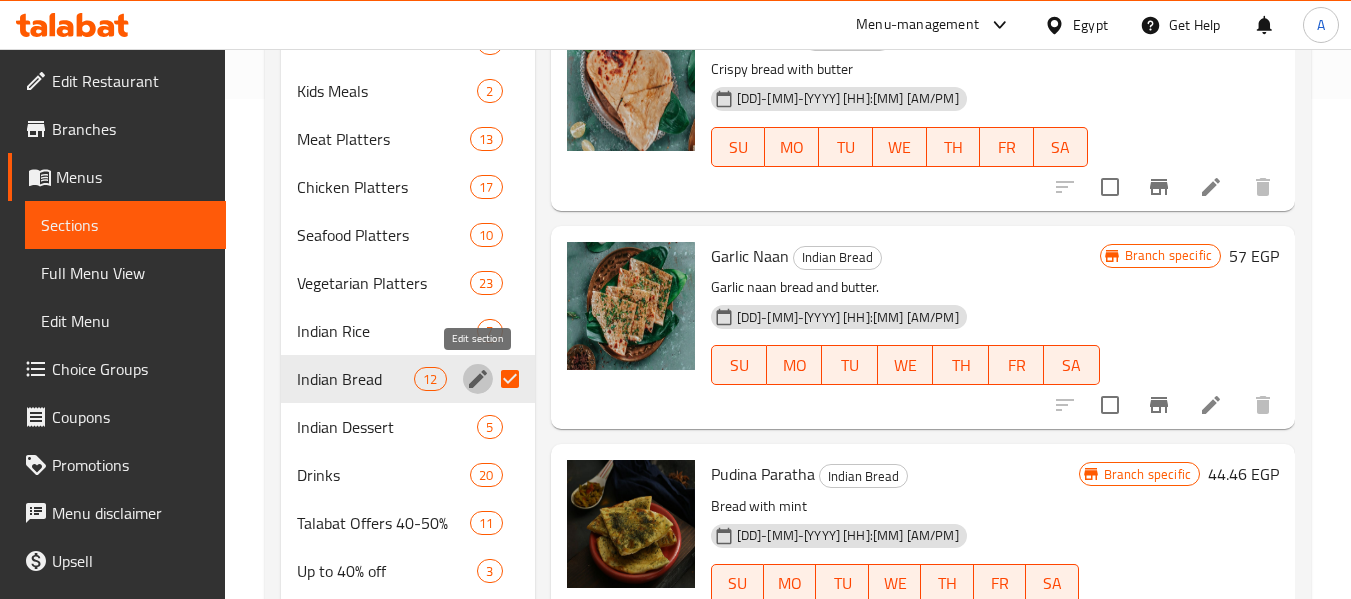 click 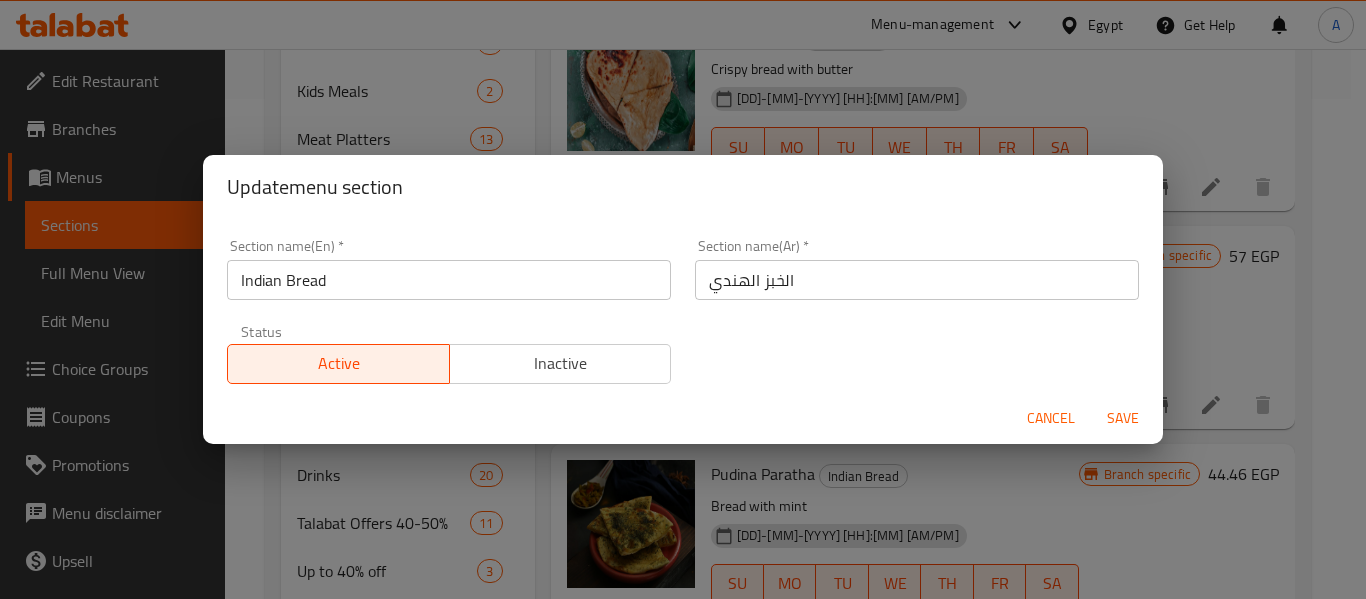 click on "Indian Bread" at bounding box center (449, 280) 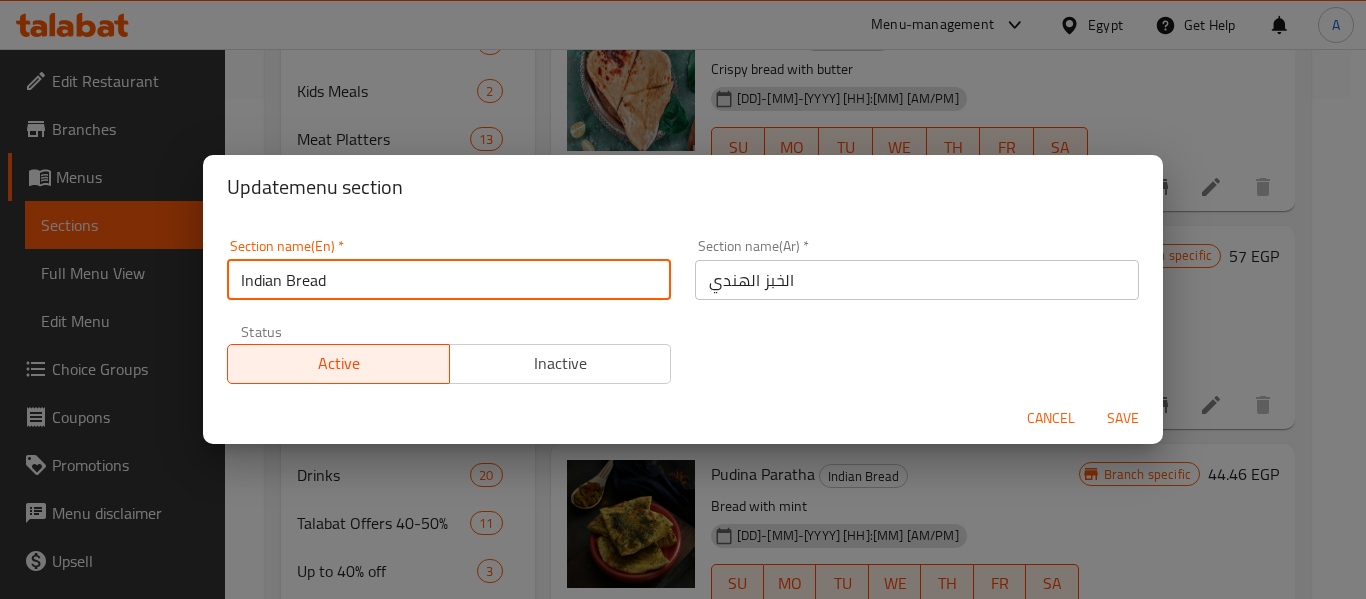 click on "Indian Bread" at bounding box center [449, 280] 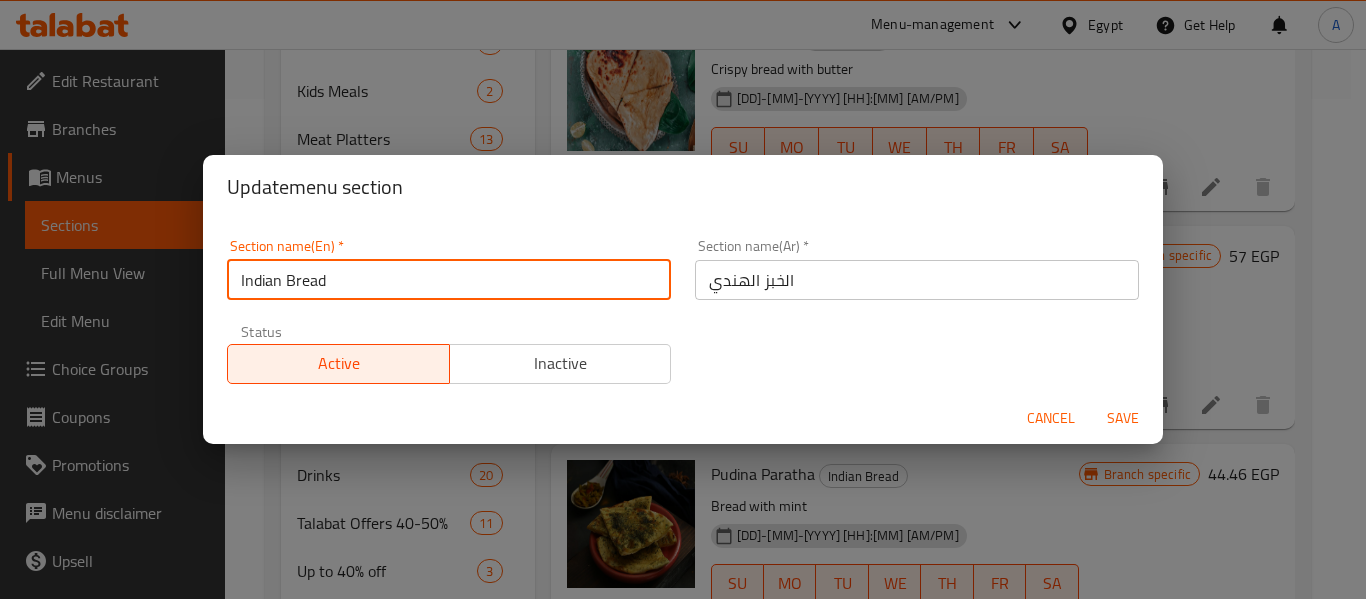 click on "Indian Bread" at bounding box center [449, 280] 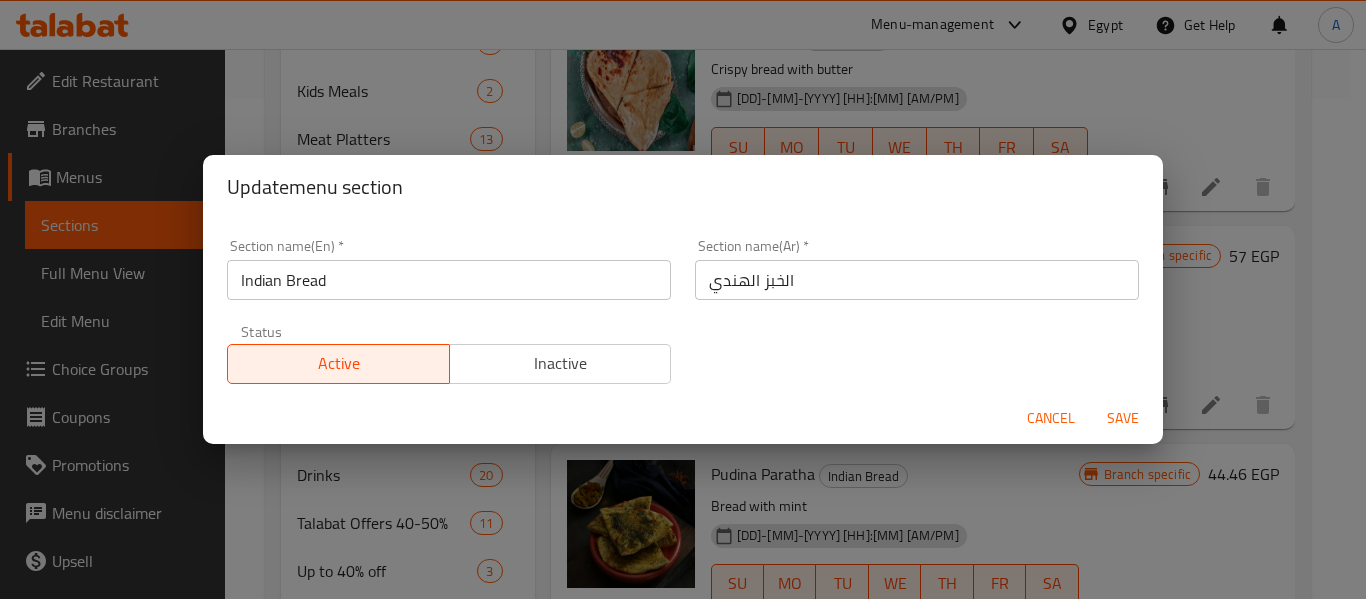 click on "Update  menu section Section name(En)   * Indian Bread Section name(En)  * Section name(Ar)   * الخبز الهندي Section name(Ar)  * Status Active Inactive Cancel Save" at bounding box center [683, 299] 